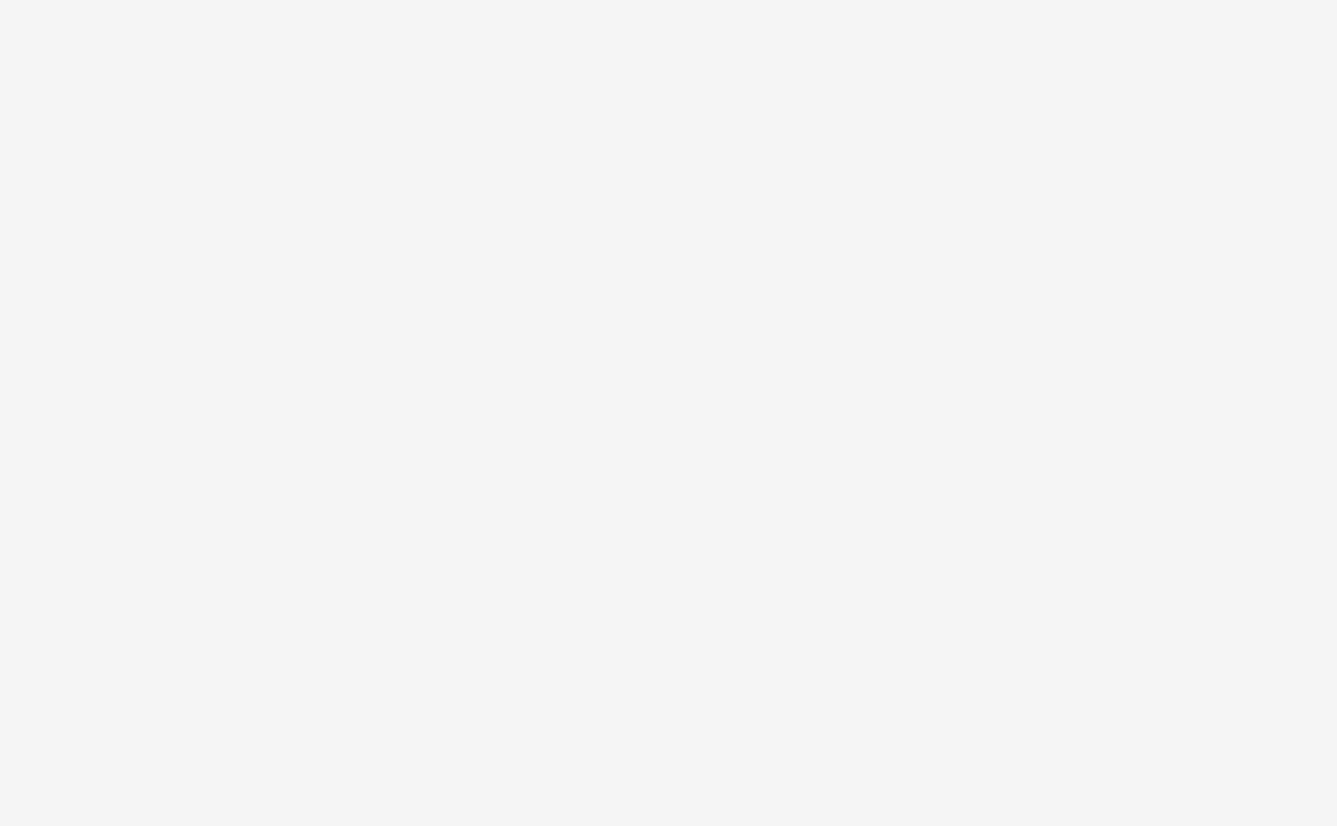scroll, scrollTop: 0, scrollLeft: 0, axis: both 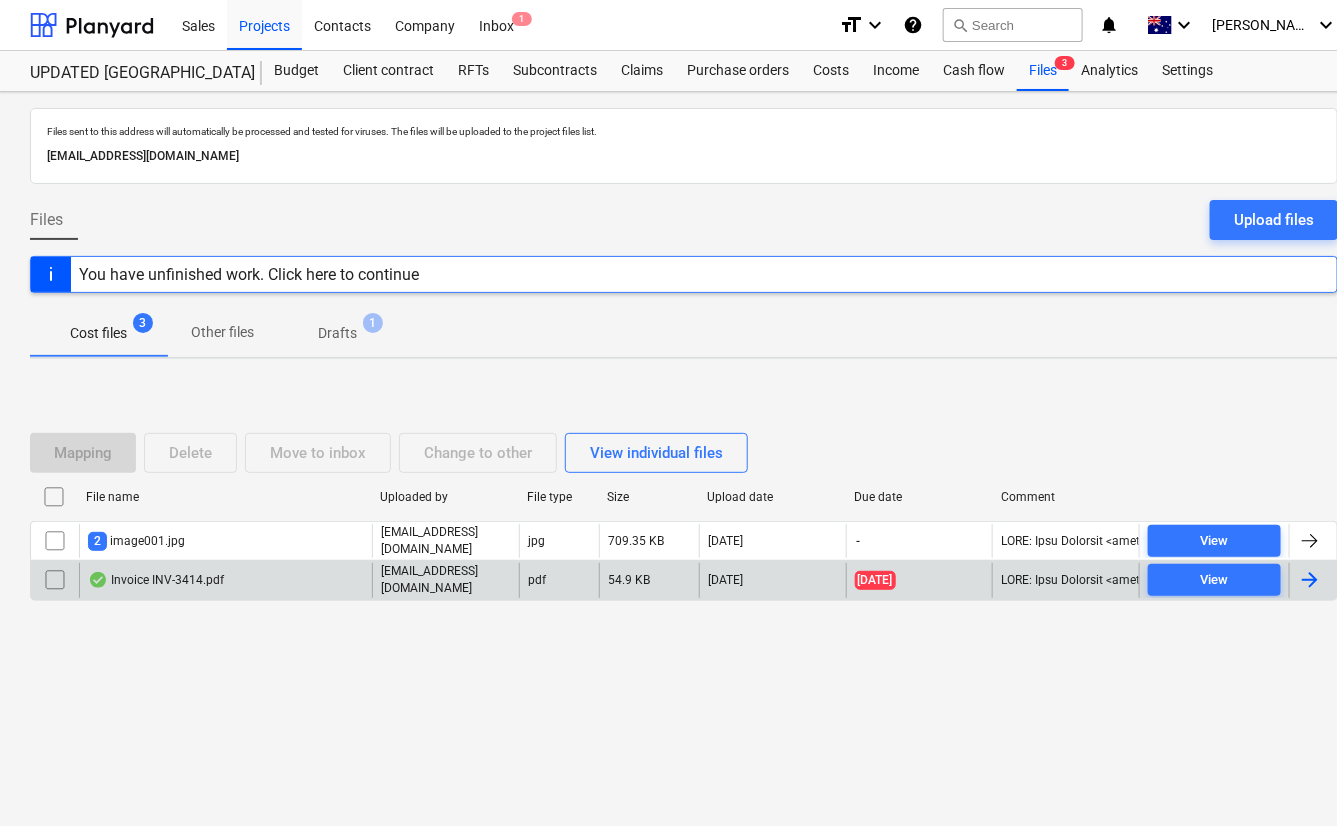 click on "Invoice INV-3414.pdf" at bounding box center (225, 580) 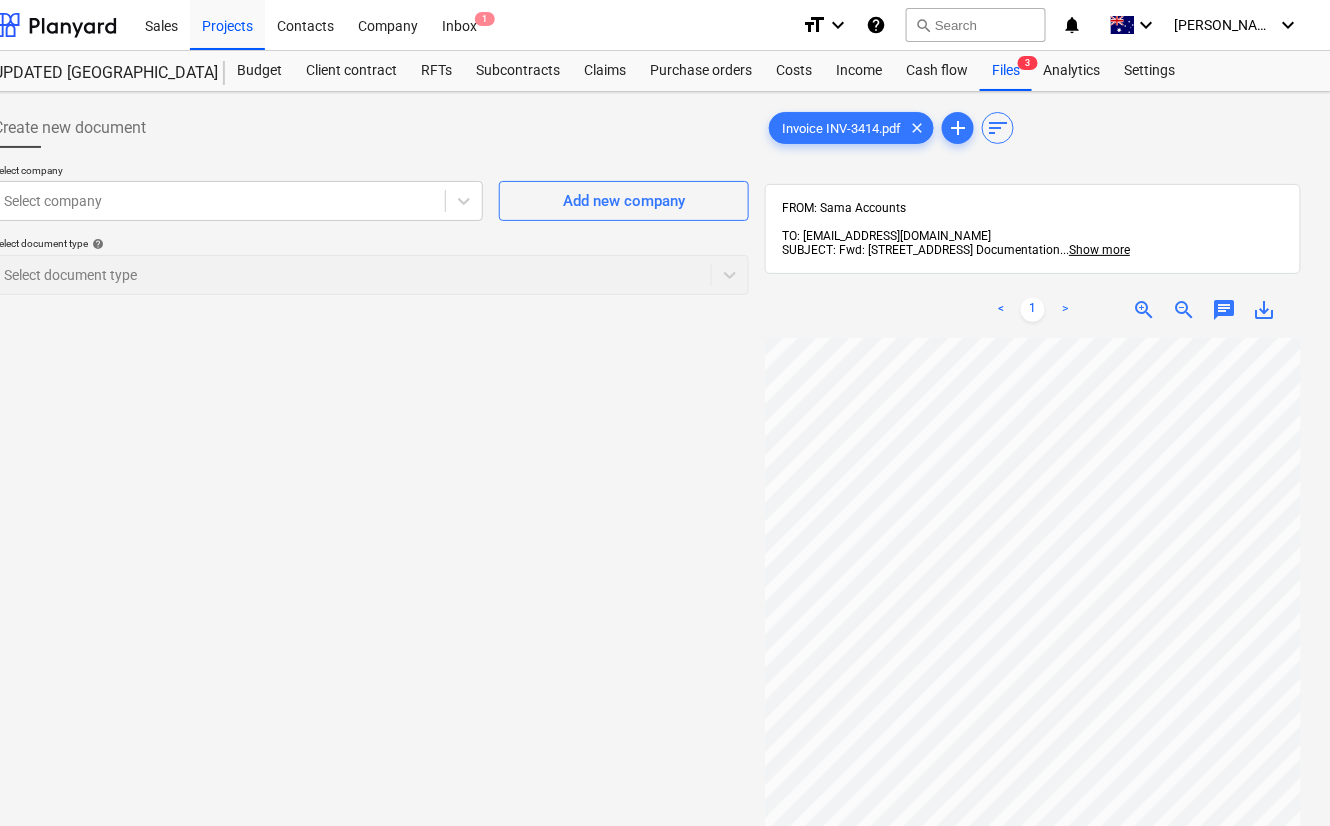 scroll, scrollTop: 0, scrollLeft: 0, axis: both 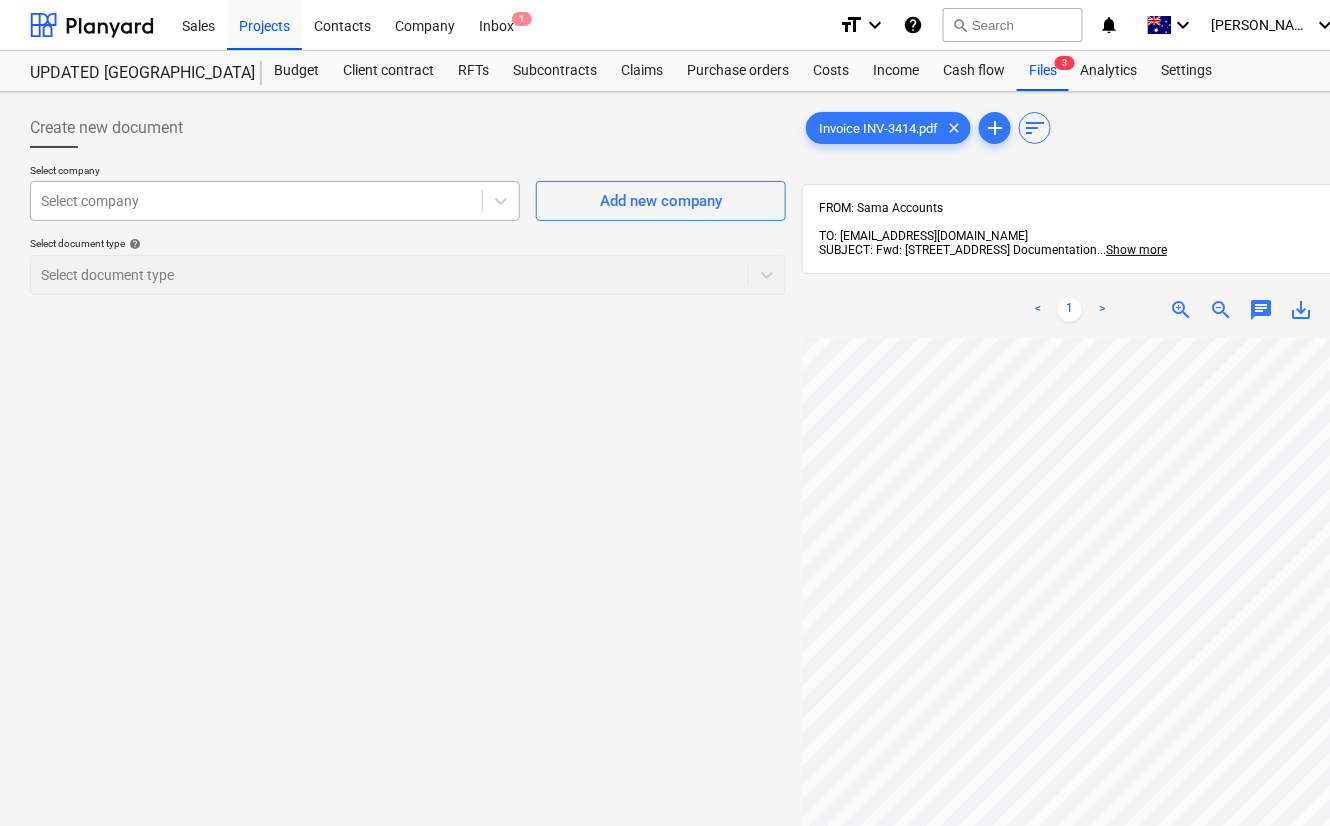 click at bounding box center (256, 201) 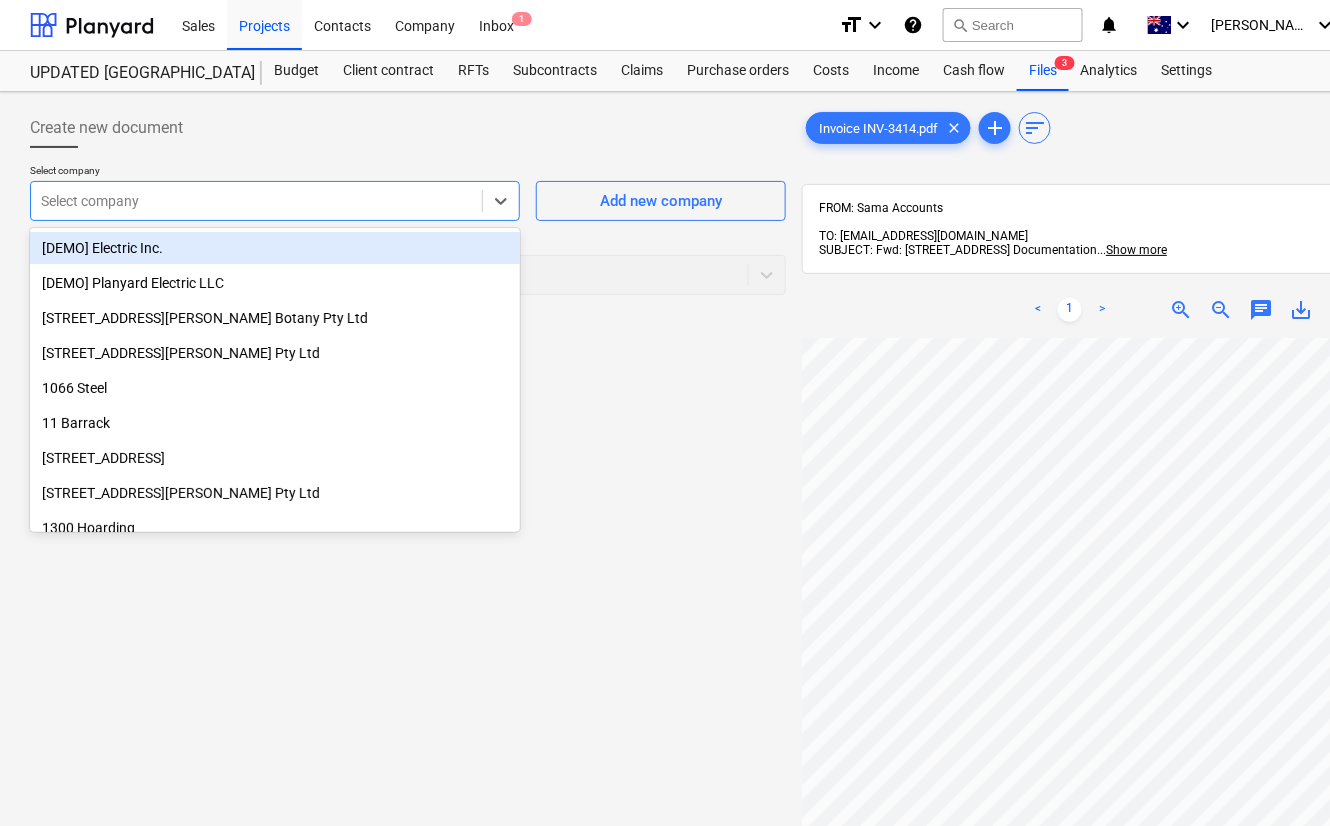 type on "b" 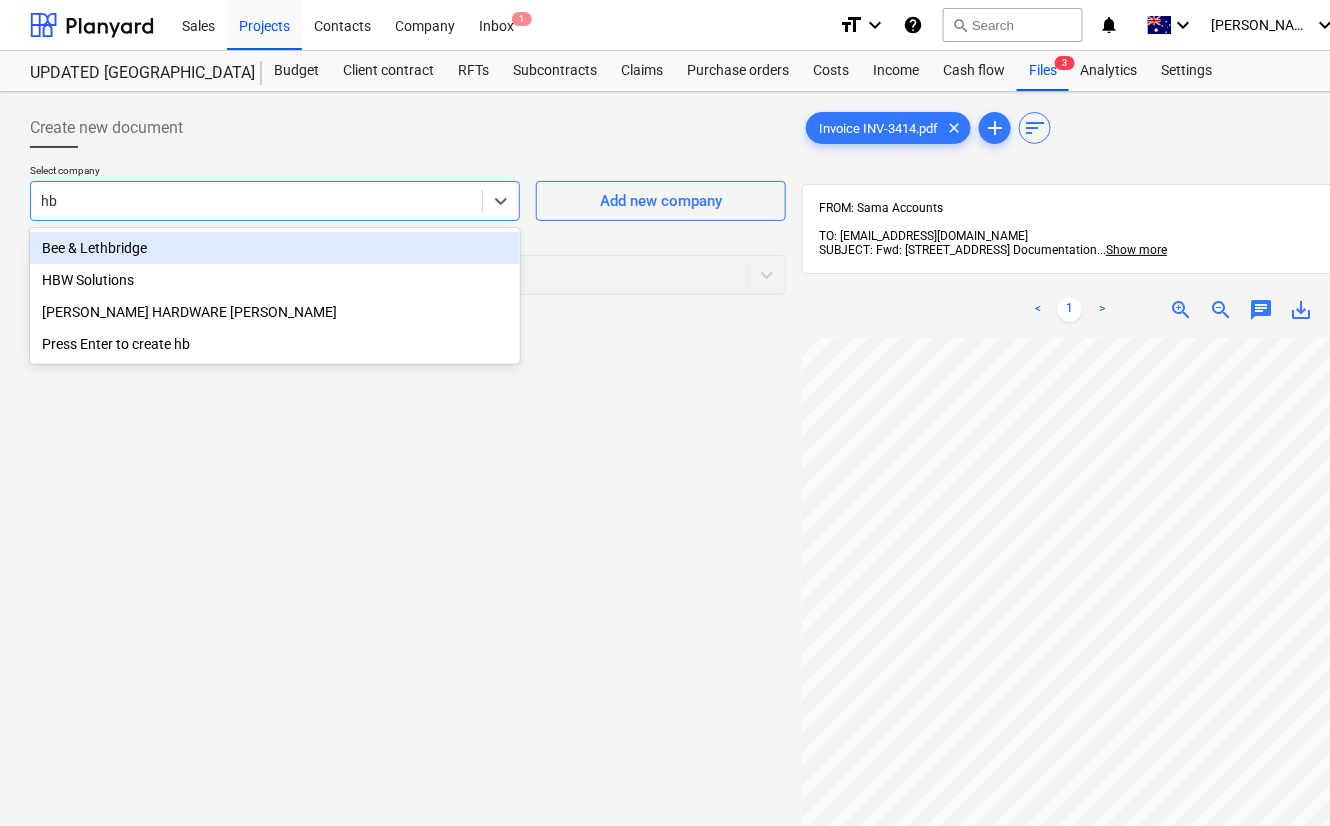 type on "hbw" 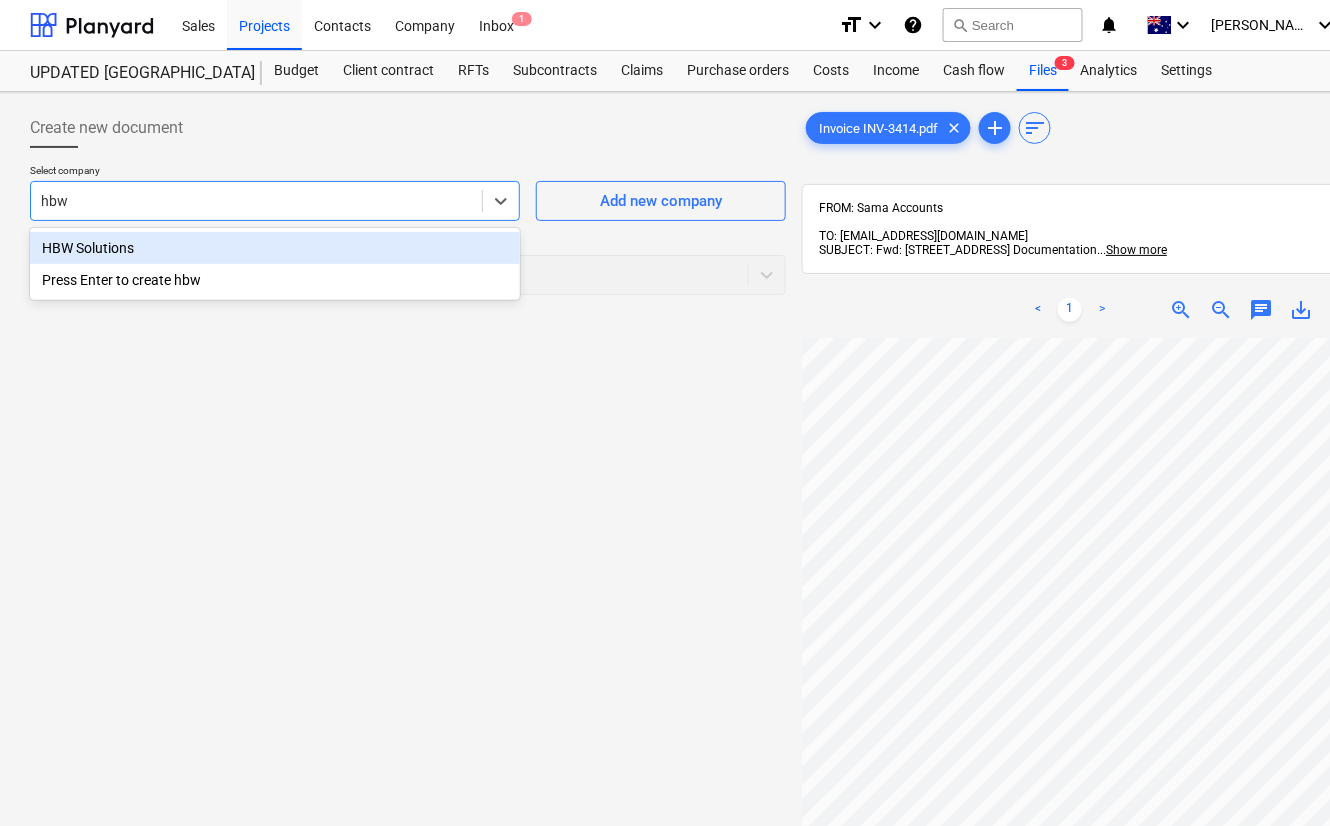 click on "HBW Solutions" at bounding box center [275, 248] 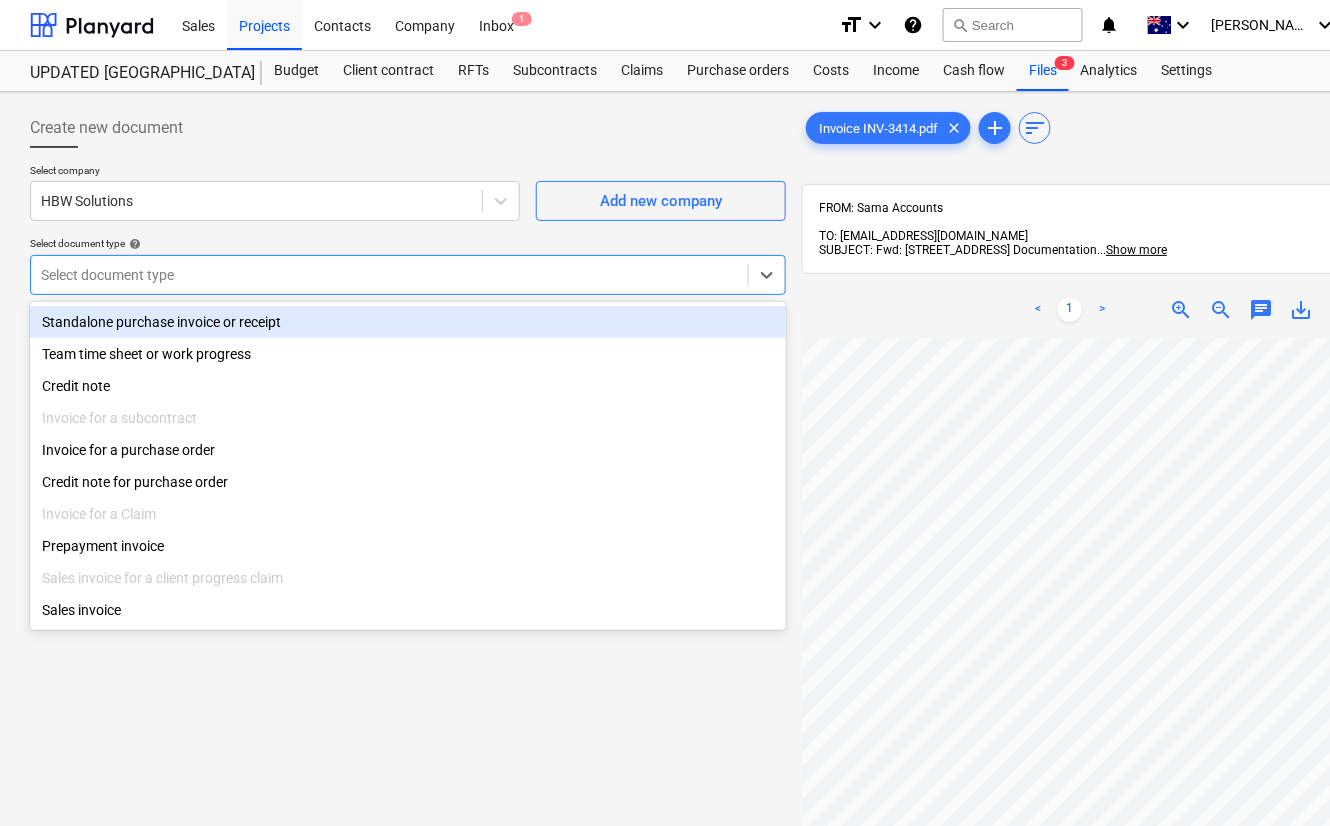 click at bounding box center [389, 275] 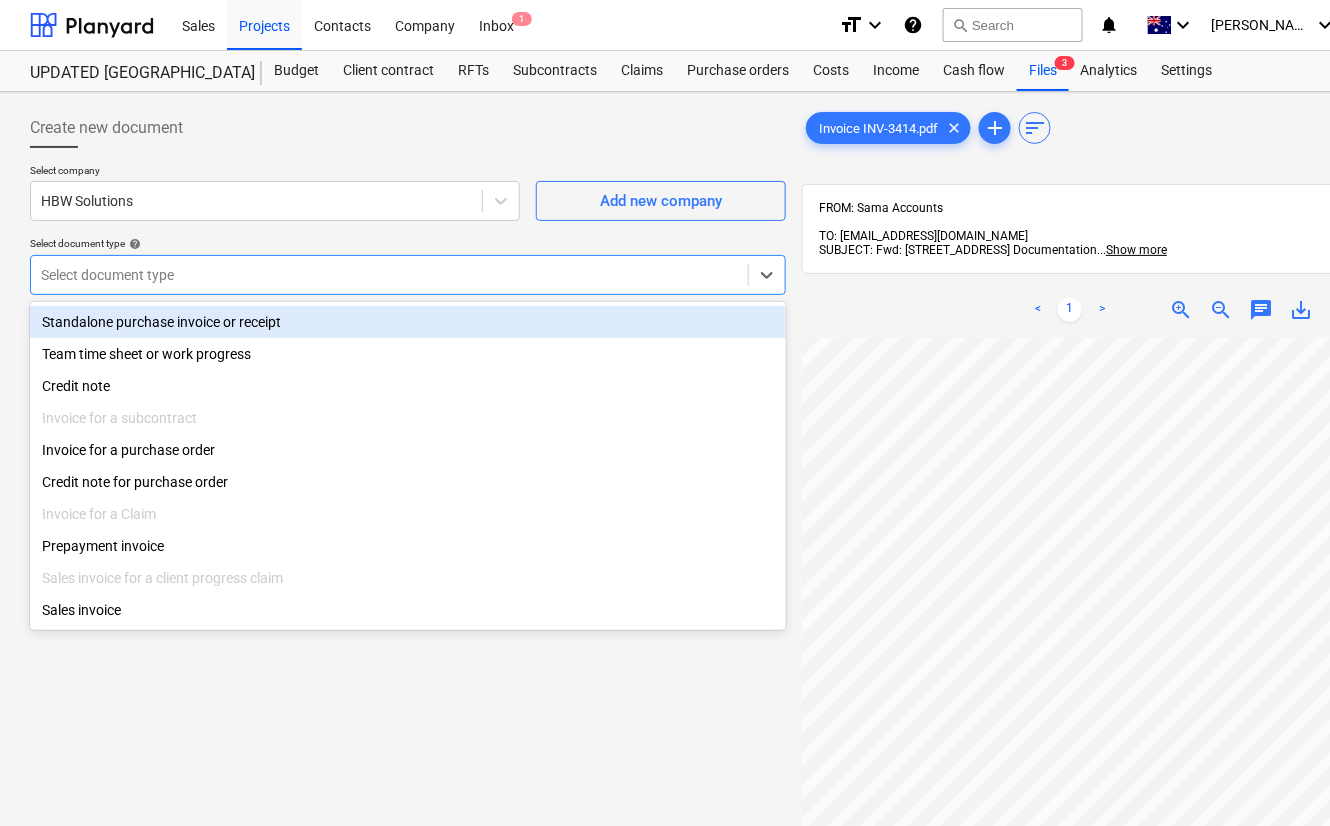 click on "Standalone purchase invoice or receipt" at bounding box center (408, 322) 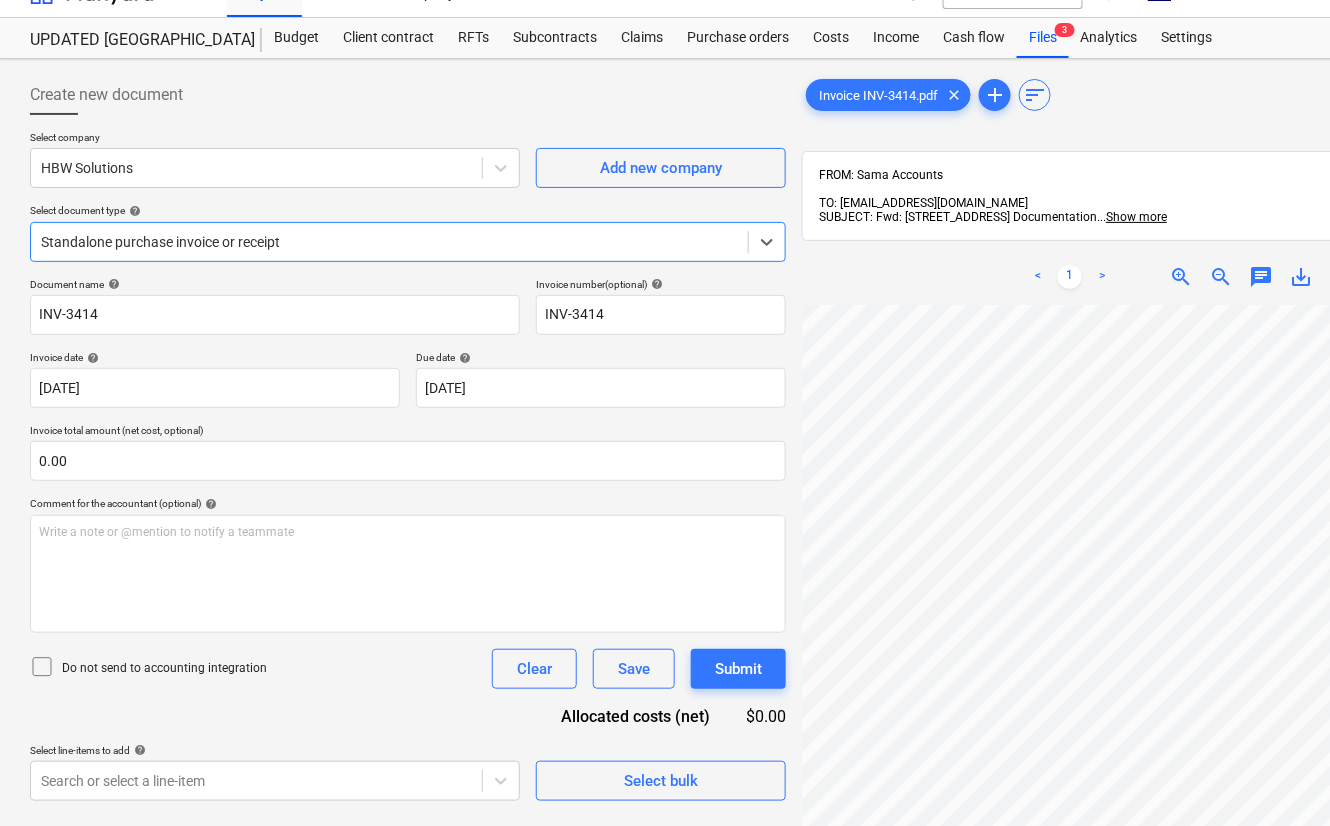 scroll, scrollTop: 133, scrollLeft: 0, axis: vertical 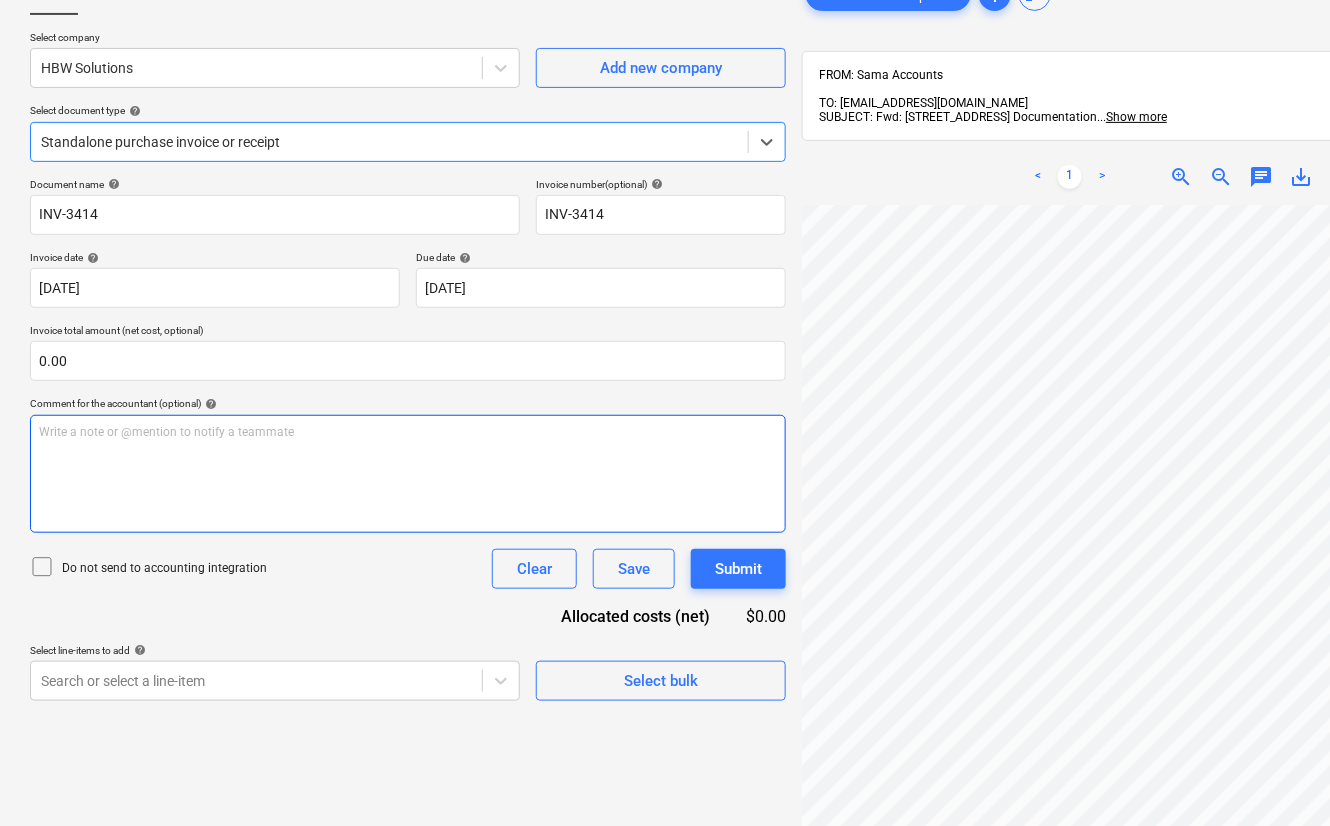 click on "Write a note or @mention to notify a teammate [PERSON_NAME]" at bounding box center [408, 474] 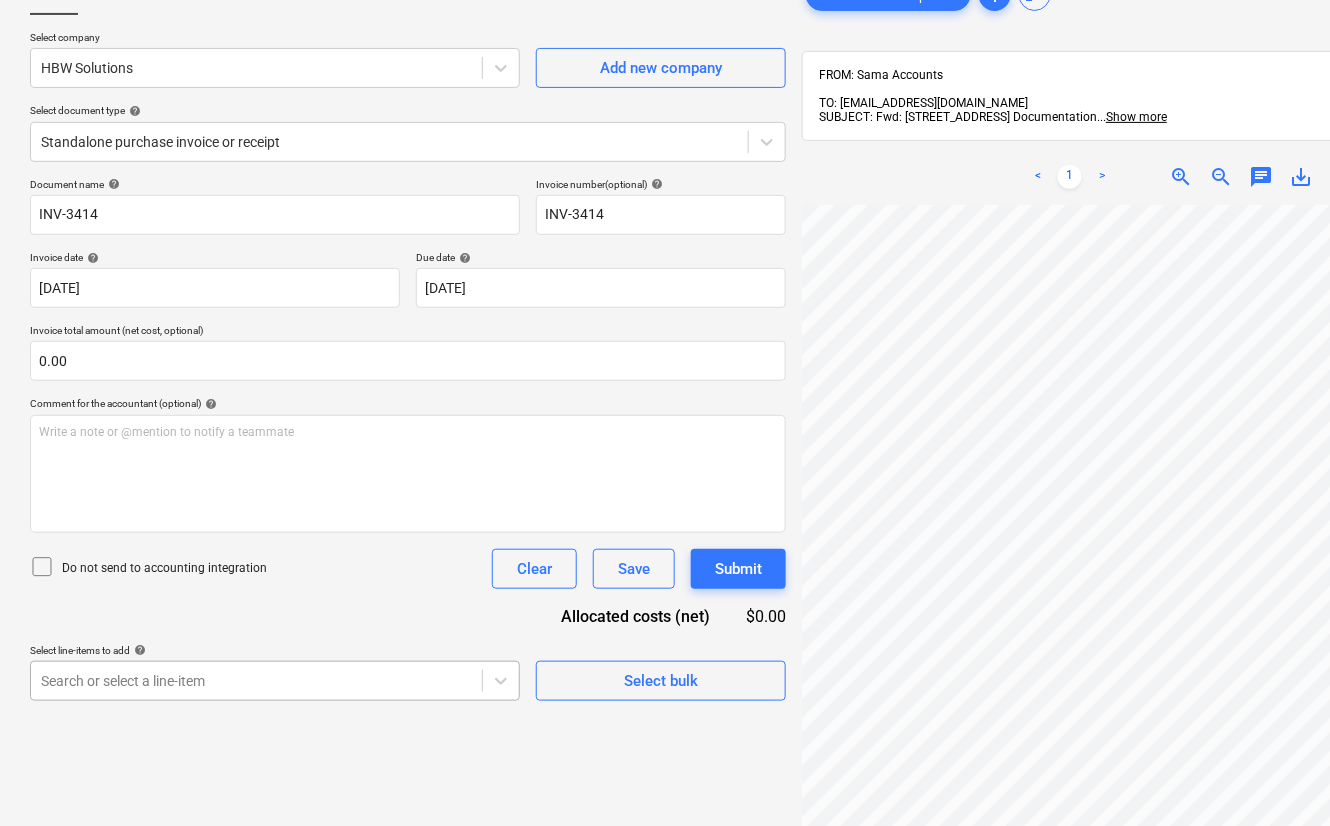 click on "Sales Projects Contacts Company Inbox 1 format_size keyboard_arrow_down help search Search notifications 0 keyboard_arrow_down [PERSON_NAME] keyboard_arrow_down UPDATED [GEOGRAPHIC_DATA] Budget Client contract RFTs Subcontracts Claims Purchase orders Costs Income Cash flow Files 3 Analytics Settings Create new document Select company HBW Solutions   Add new company Select document type help Standalone purchase invoice or receipt Document name help INV-3414 Invoice number  (optional) help INV-3414 Invoice date help [DATE] 10.07.2025 Press the down arrow key to interact with the calendar and
select a date. Press the question mark key to get the keyboard shortcuts for changing dates. Due date help [DATE] 11.07.2025 Press the down arrow key to interact with the calendar and
select a date. Press the question mark key to get the keyboard shortcuts for changing dates. Invoice total amount (net cost, optional) 0.00 Comment for the accountant (optional) help Write a note or @mention to notify a teammate ﻿" at bounding box center (665, 280) 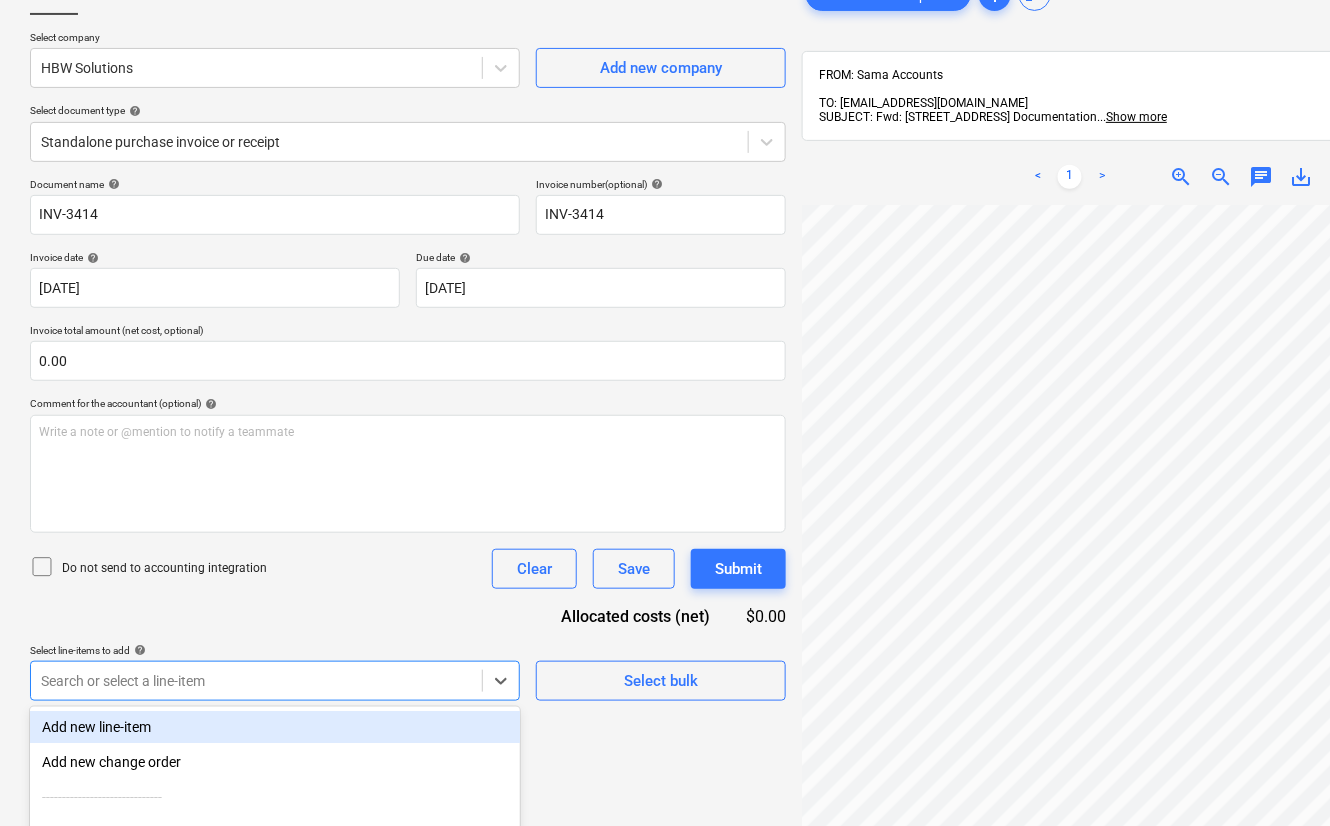 scroll, scrollTop: 318, scrollLeft: 0, axis: vertical 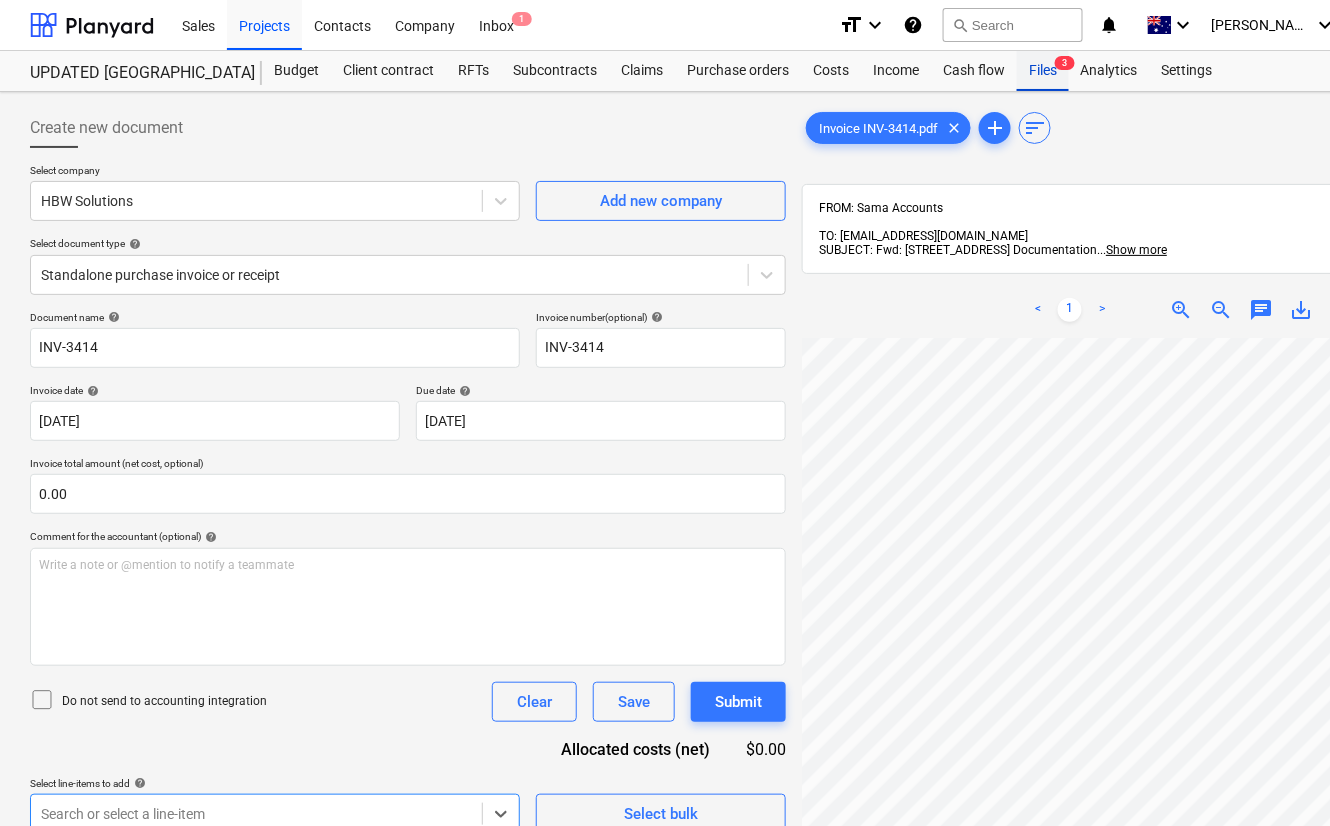 click on "Files 3" at bounding box center (1043, 71) 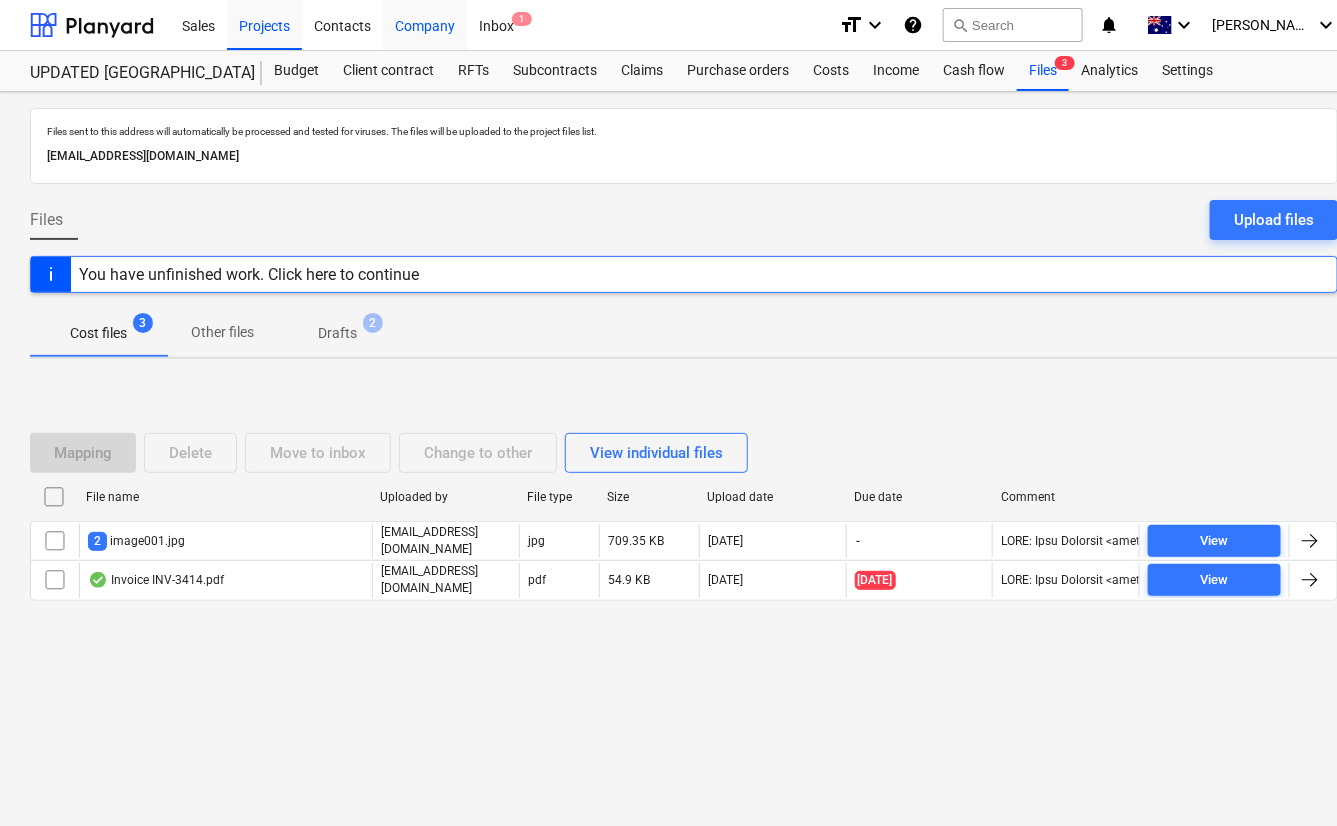 click on "Company" at bounding box center (425, 24) 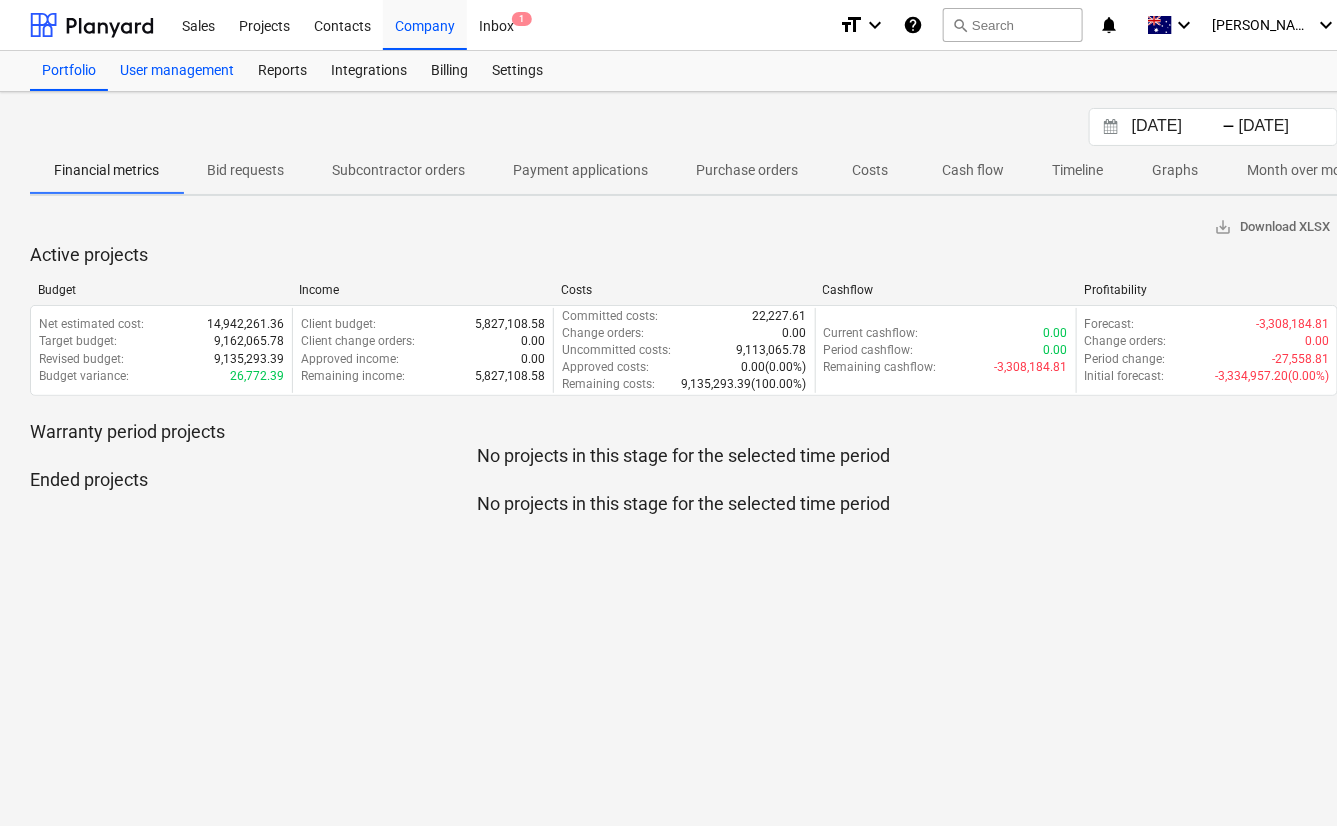 click on "User management" at bounding box center (177, 71) 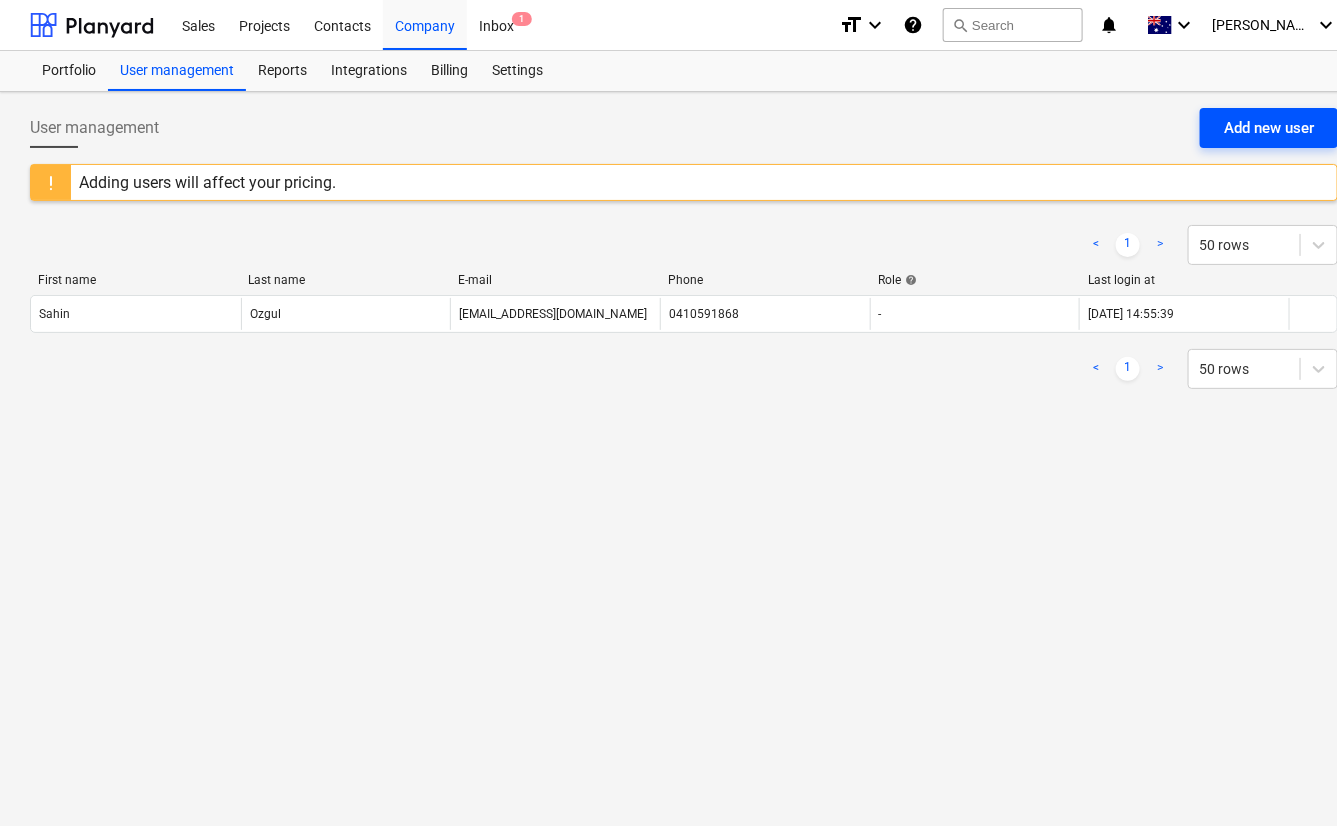 click on "Add new user" at bounding box center (1269, 128) 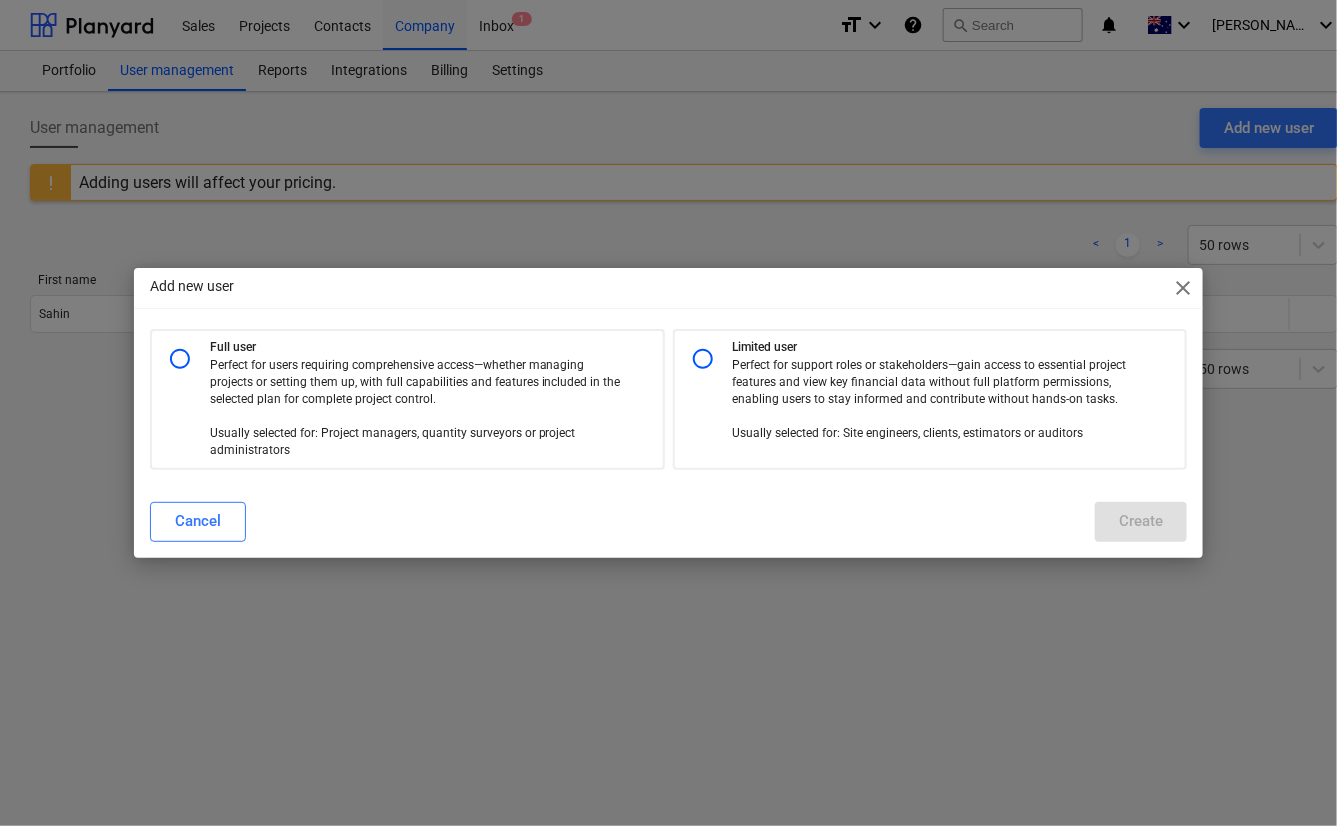 click on "Perfect for support roles or stakeholders—gain access to essential project features and view key financial data without full platform permissions, enabling users to stay informed and contribute without hands-on tasks.
Usually selected for: Site engineers, clients, estimators or auditors" at bounding box center (939, 400) 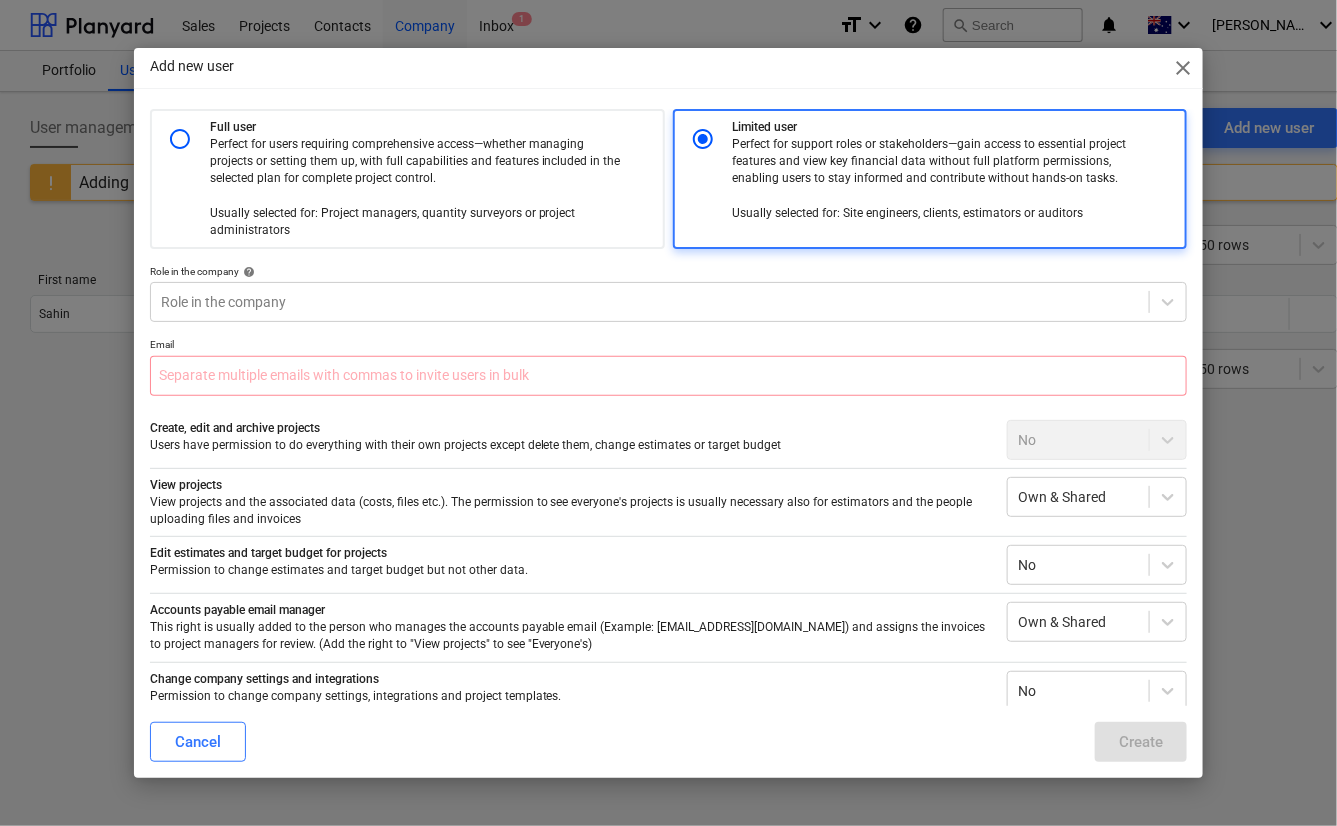 radio on "true" 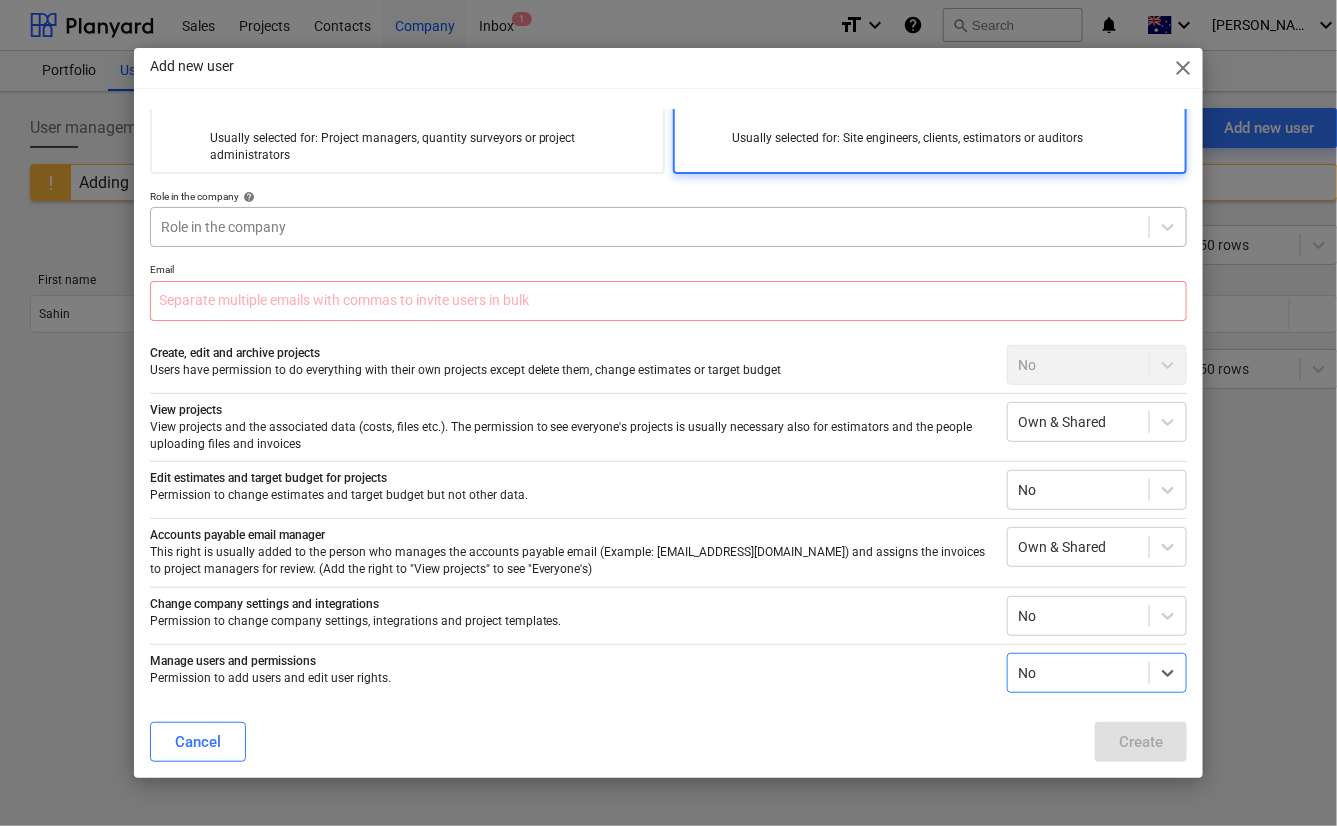 scroll, scrollTop: 0, scrollLeft: 0, axis: both 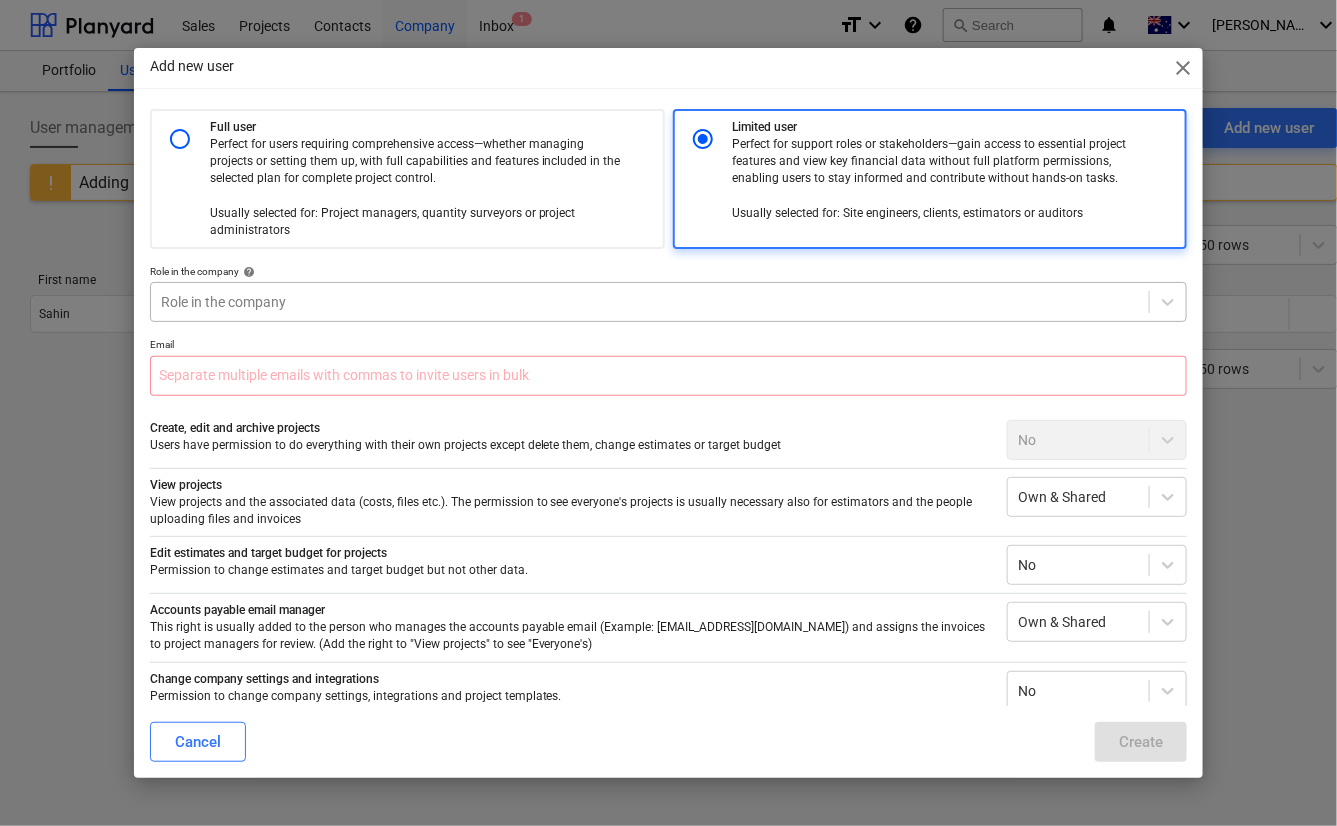 click on "Role in the company" at bounding box center (669, 302) 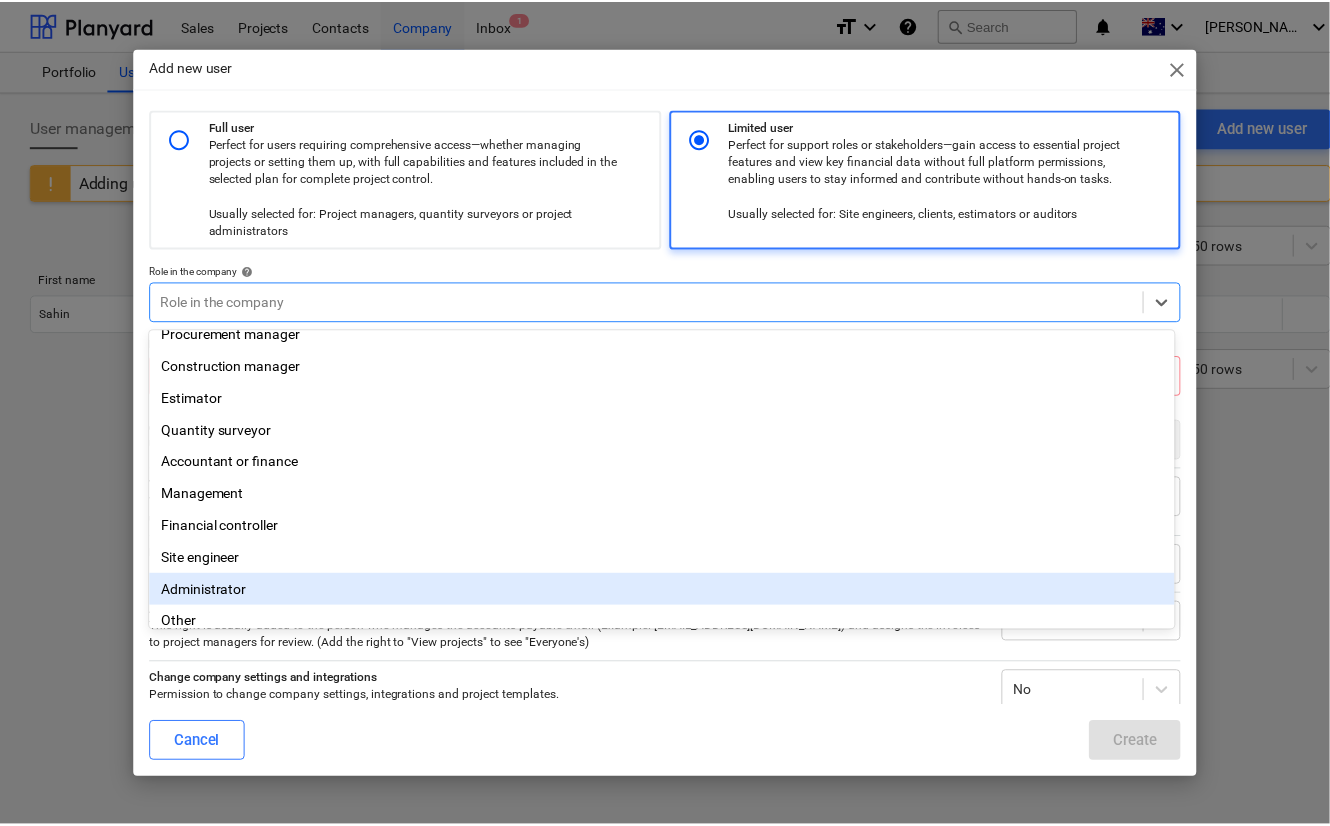 scroll, scrollTop: 53, scrollLeft: 0, axis: vertical 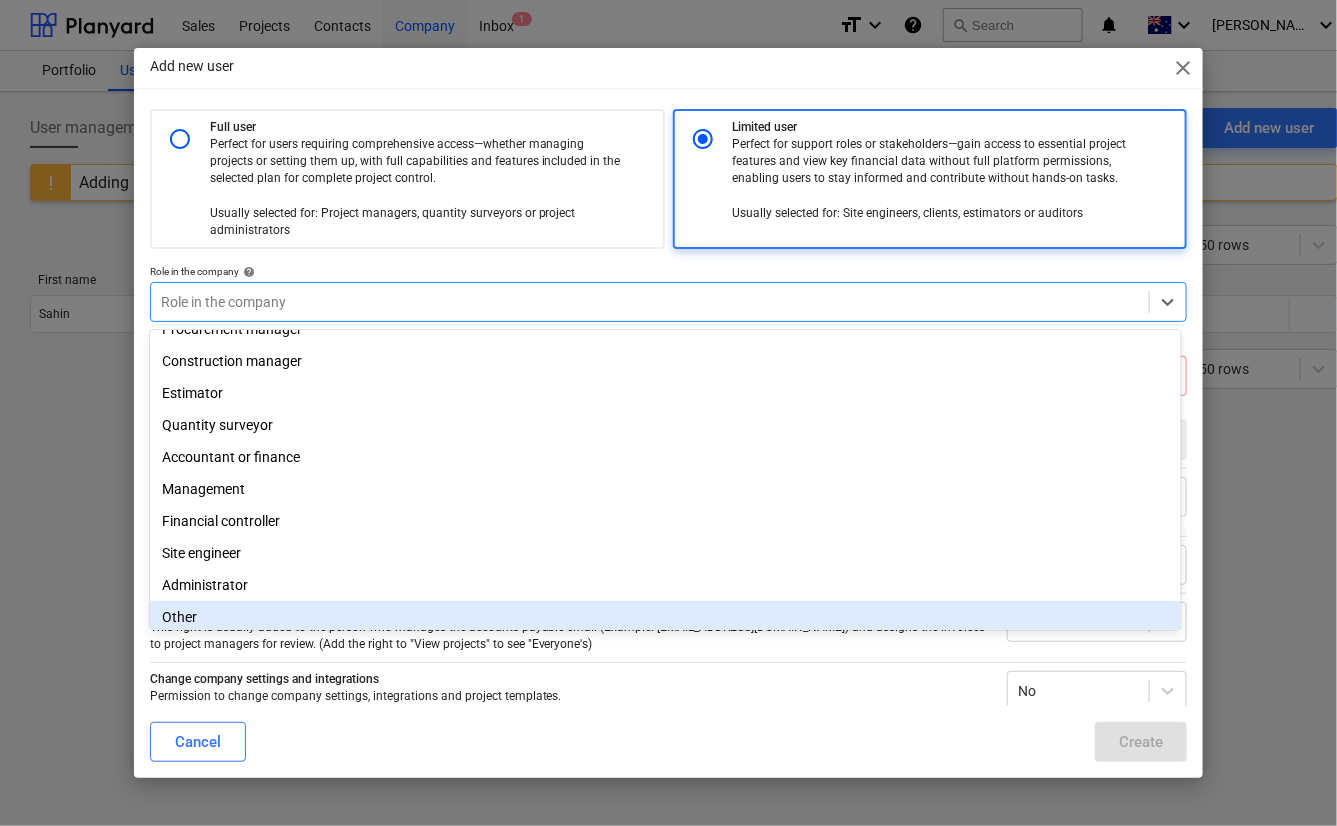 click on "Other" at bounding box center (665, 617) 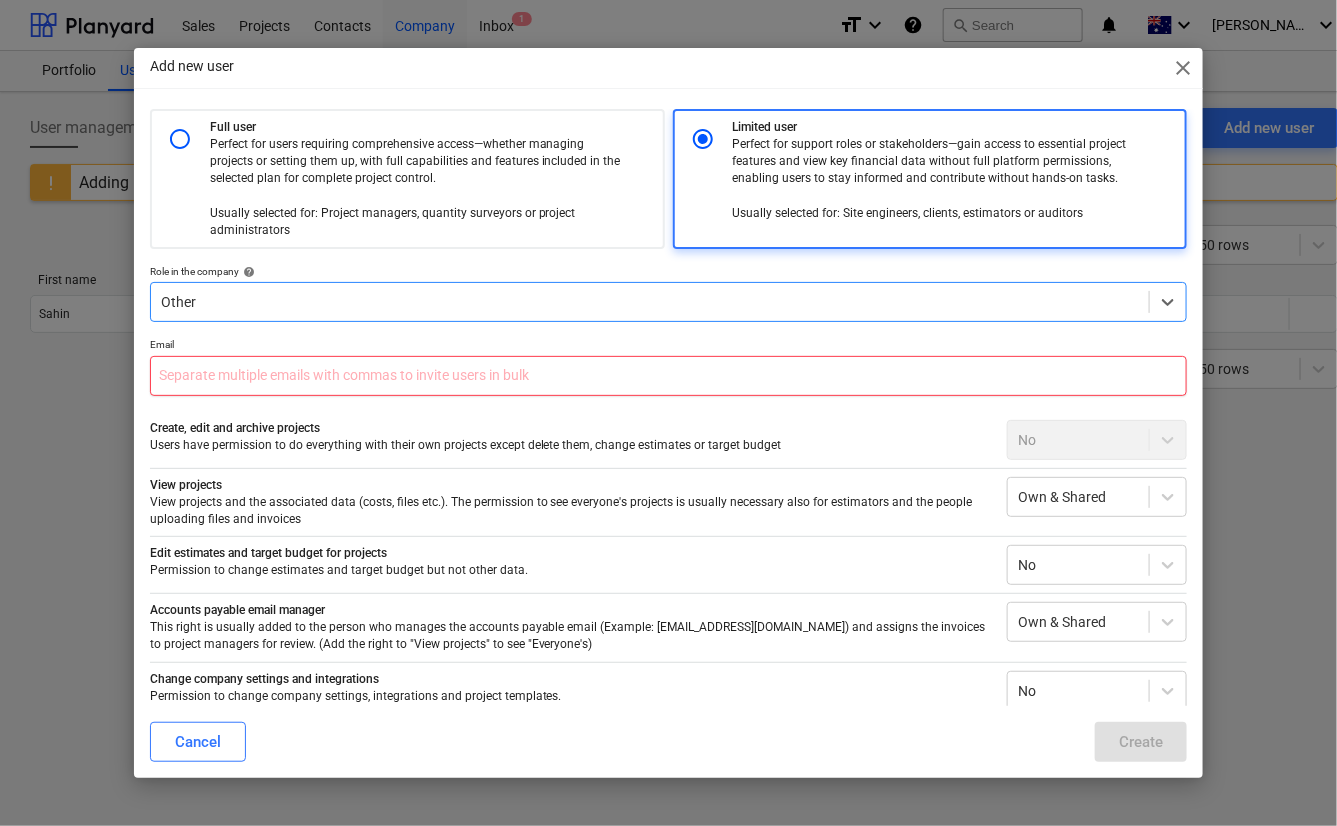 click at bounding box center [669, 376] 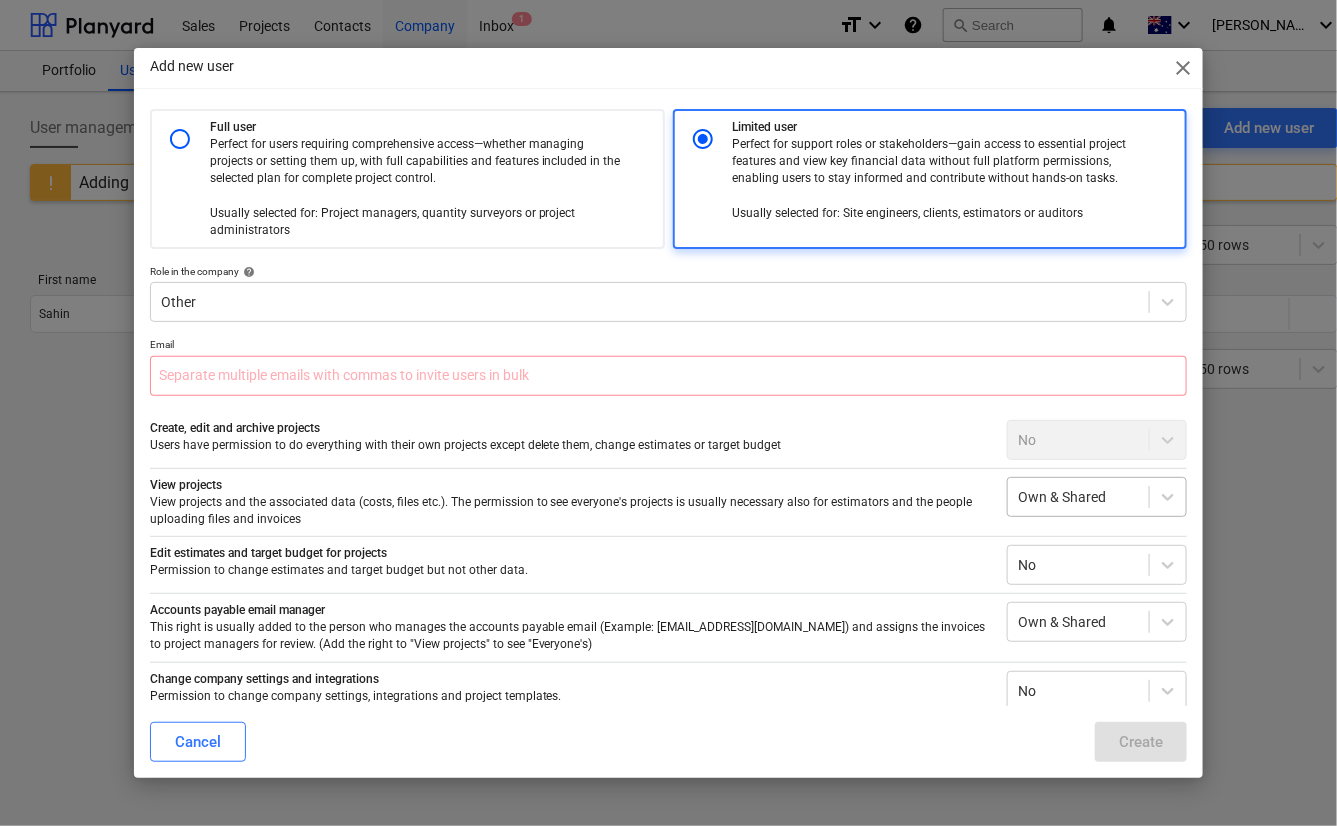 click at bounding box center (1078, 497) 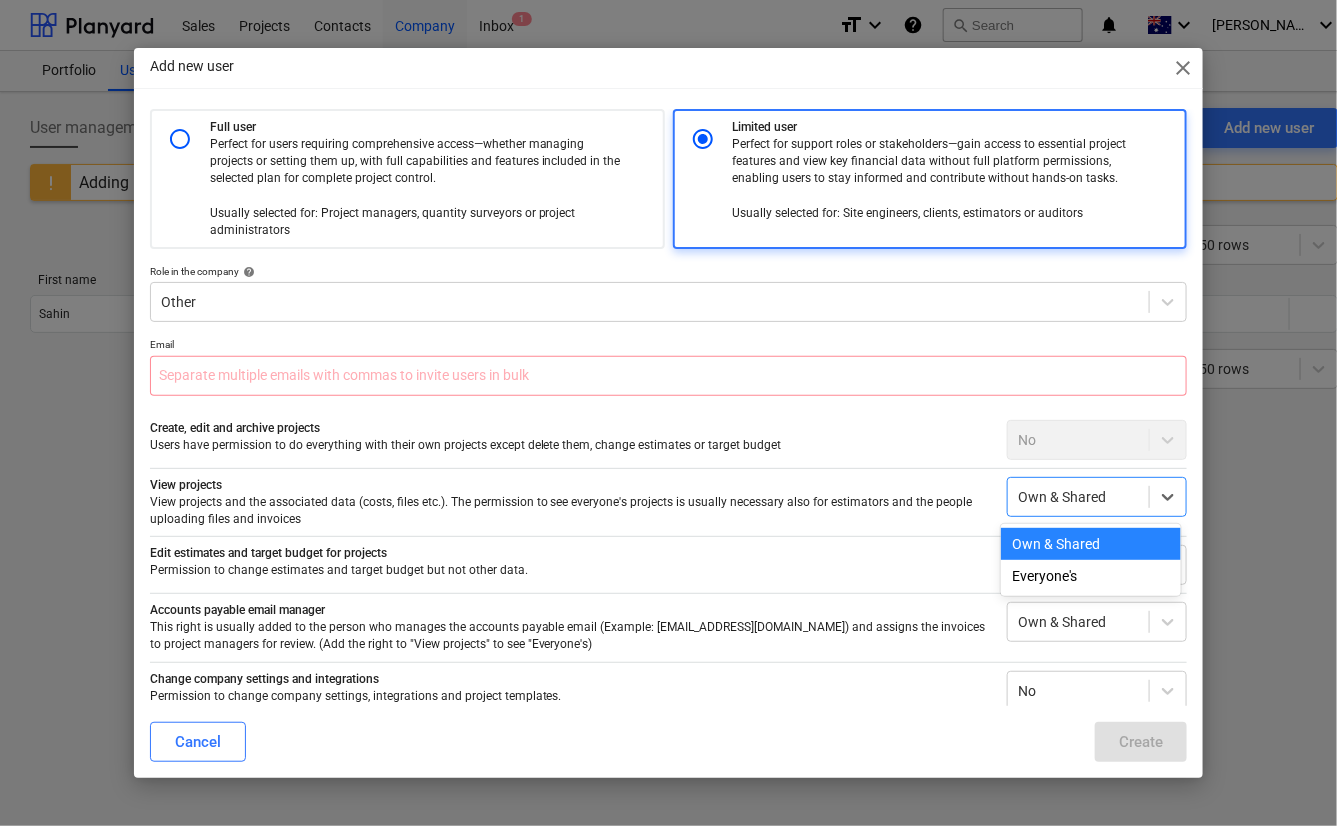 click on "View projects and the associated data (costs, files etc.). The permission to see everyone's projects is usually necessary also for estimators and the people uploading files and invoices" at bounding box center (571, 511) 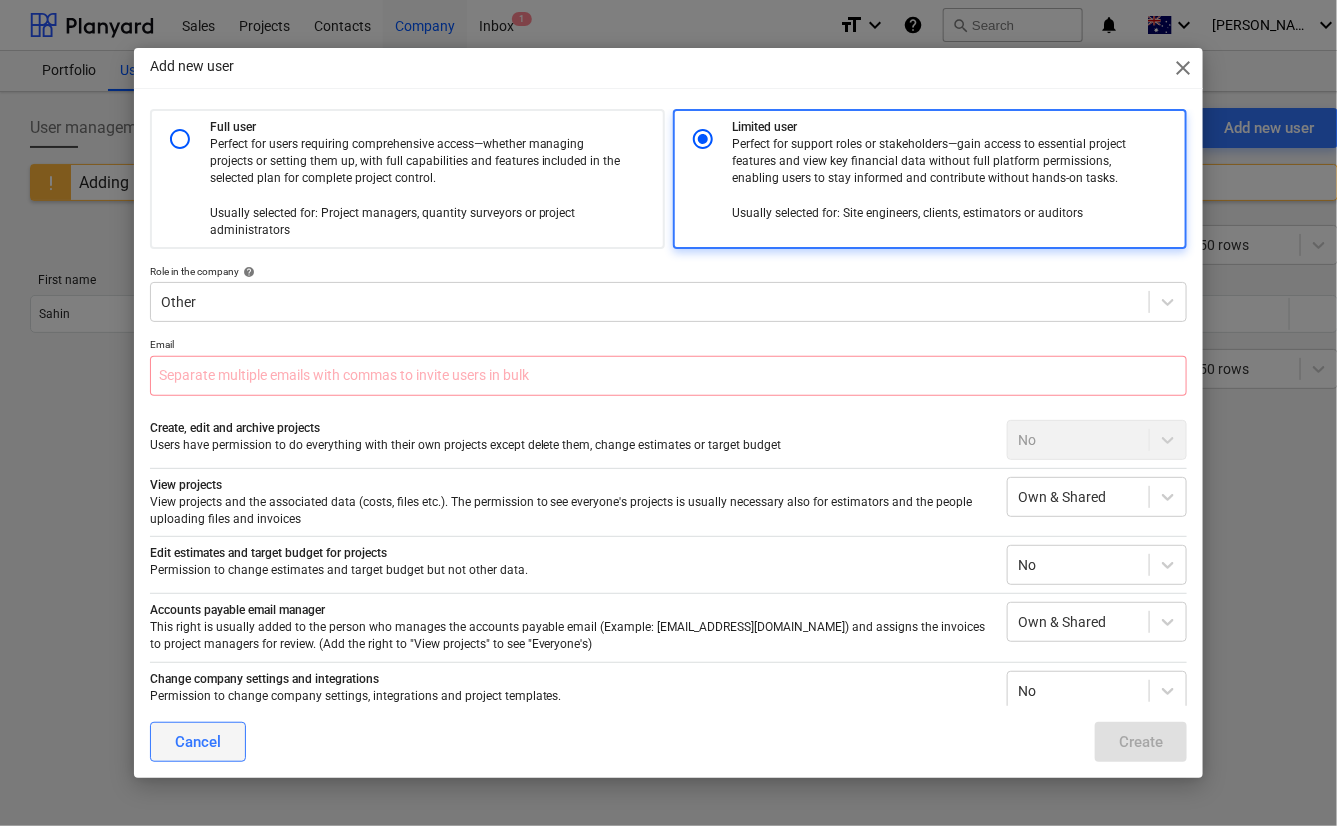click on "Cancel" at bounding box center (198, 742) 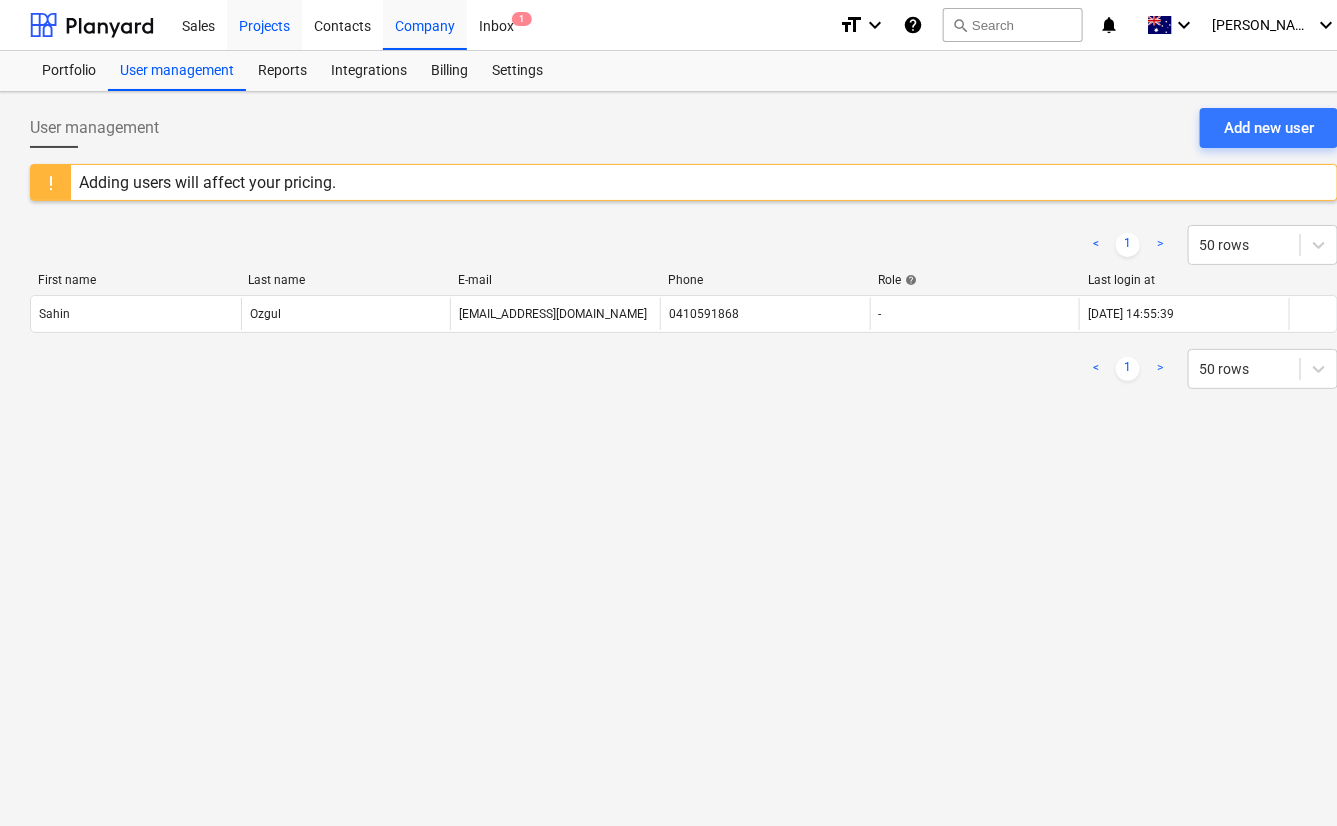 click on "Projects" at bounding box center (264, 24) 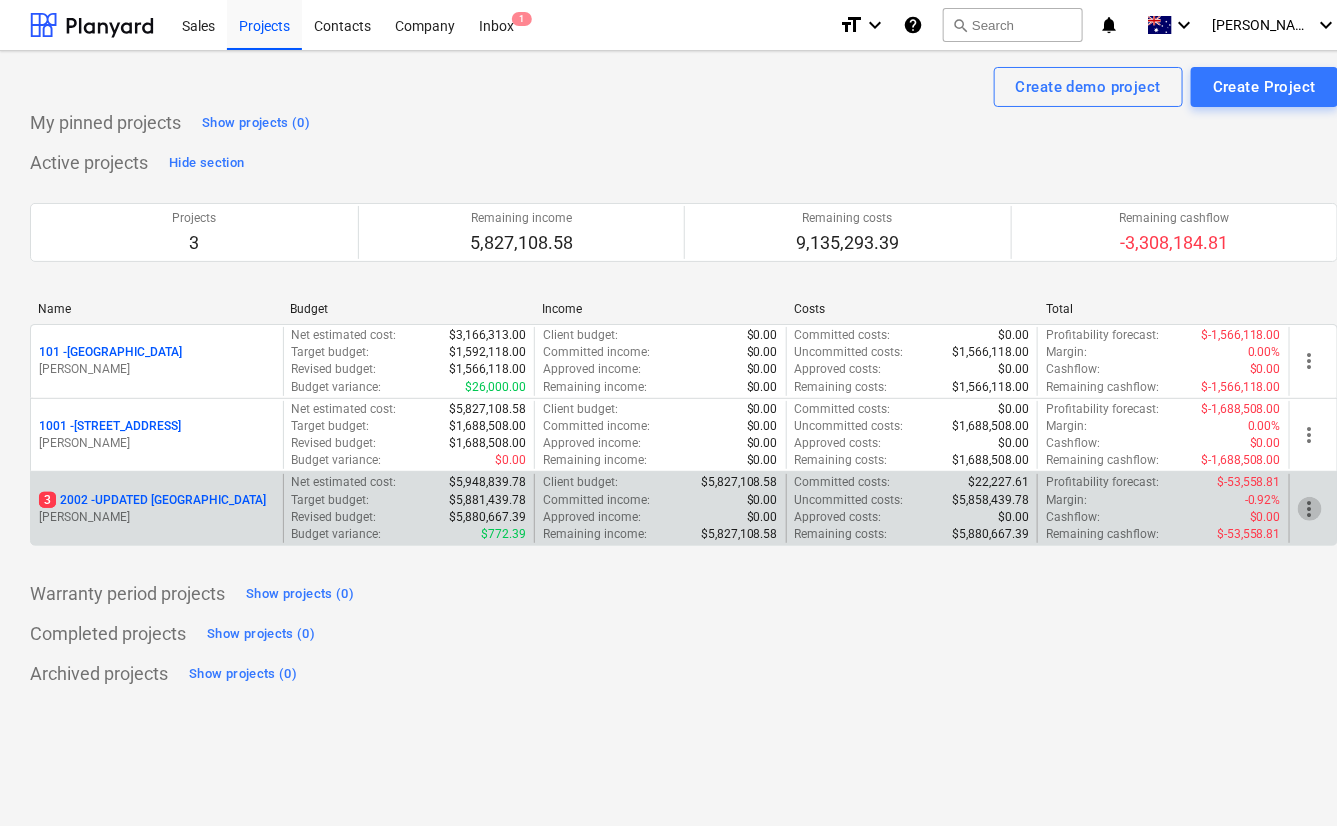 click on "more_vert" at bounding box center [1310, 509] 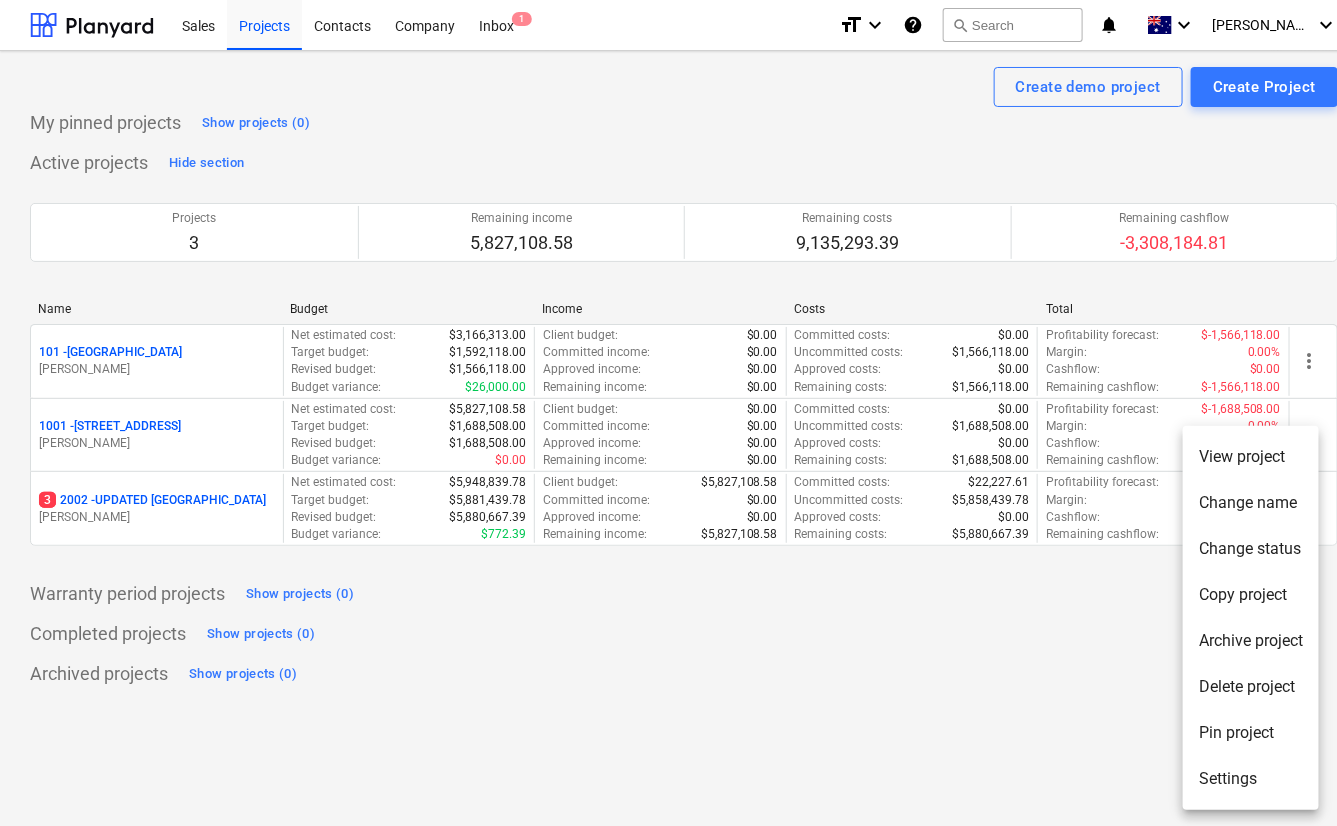 click at bounding box center (668, 413) 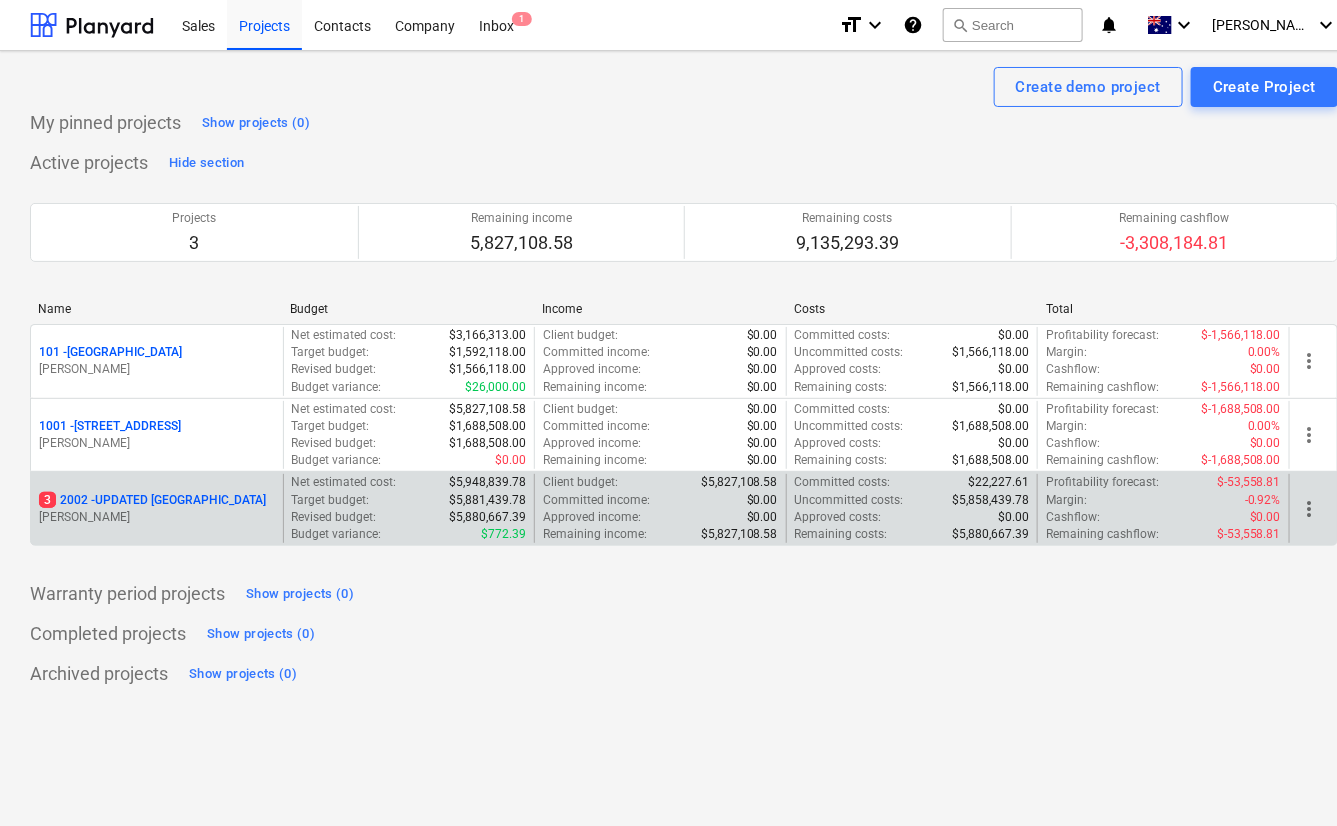 click on "[PERSON_NAME]" at bounding box center [157, 517] 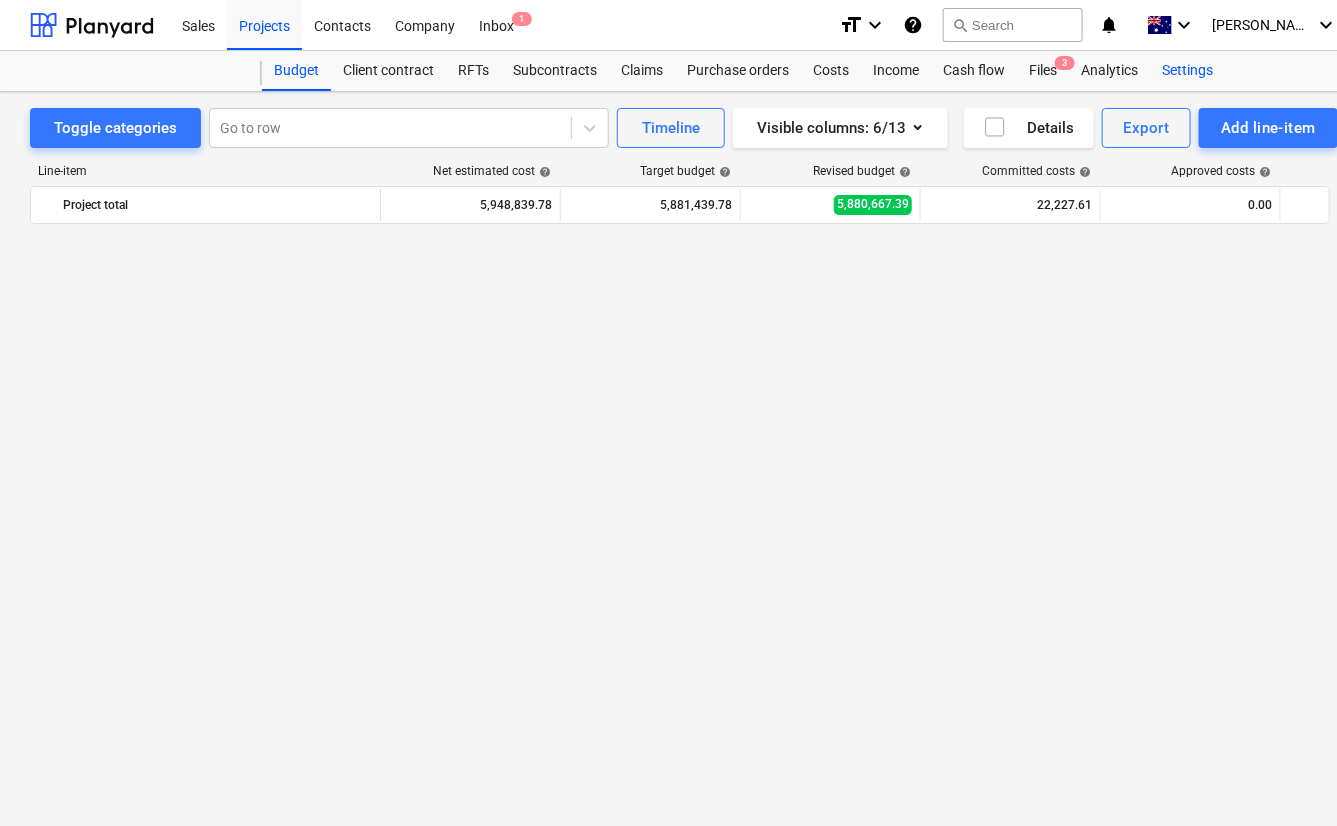 click on "Settings" at bounding box center (1187, 71) 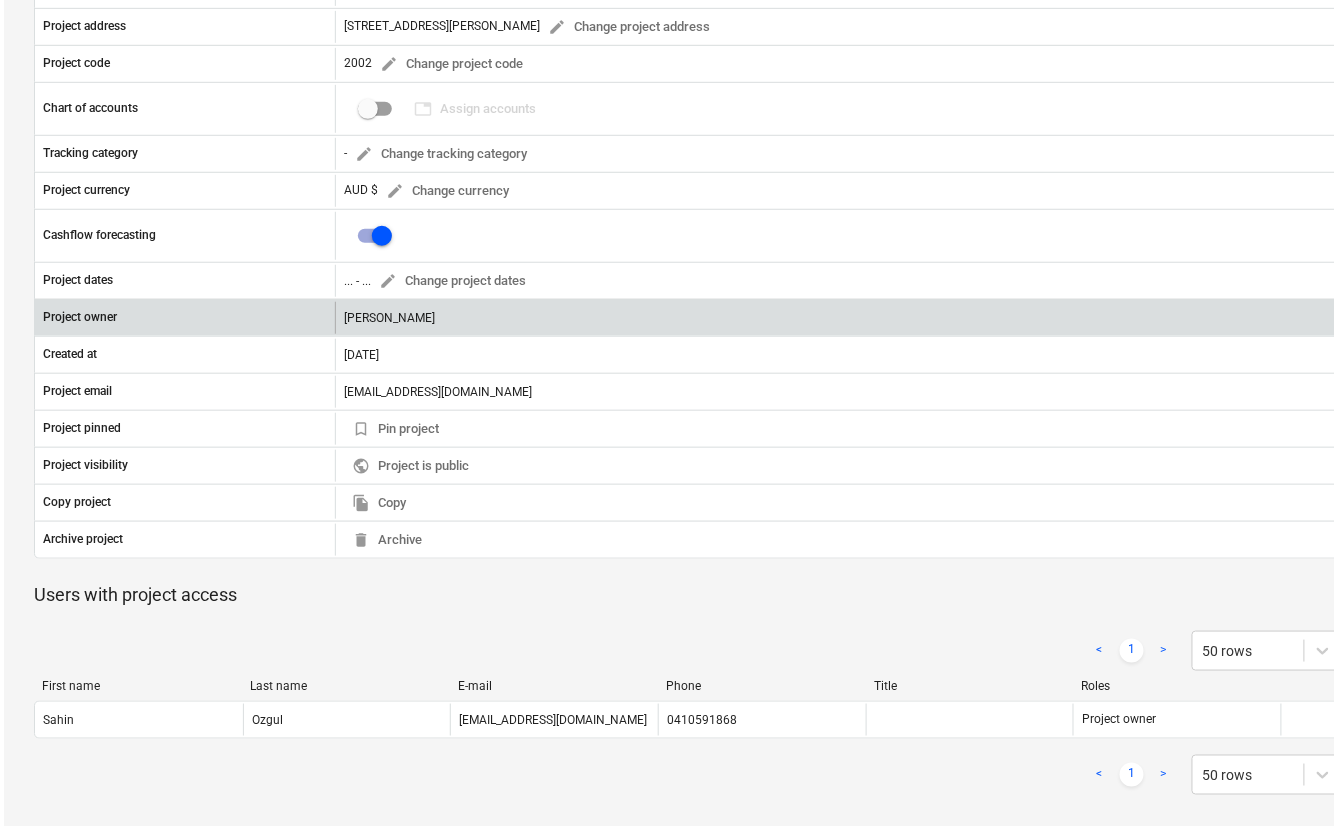 scroll, scrollTop: 0, scrollLeft: 0, axis: both 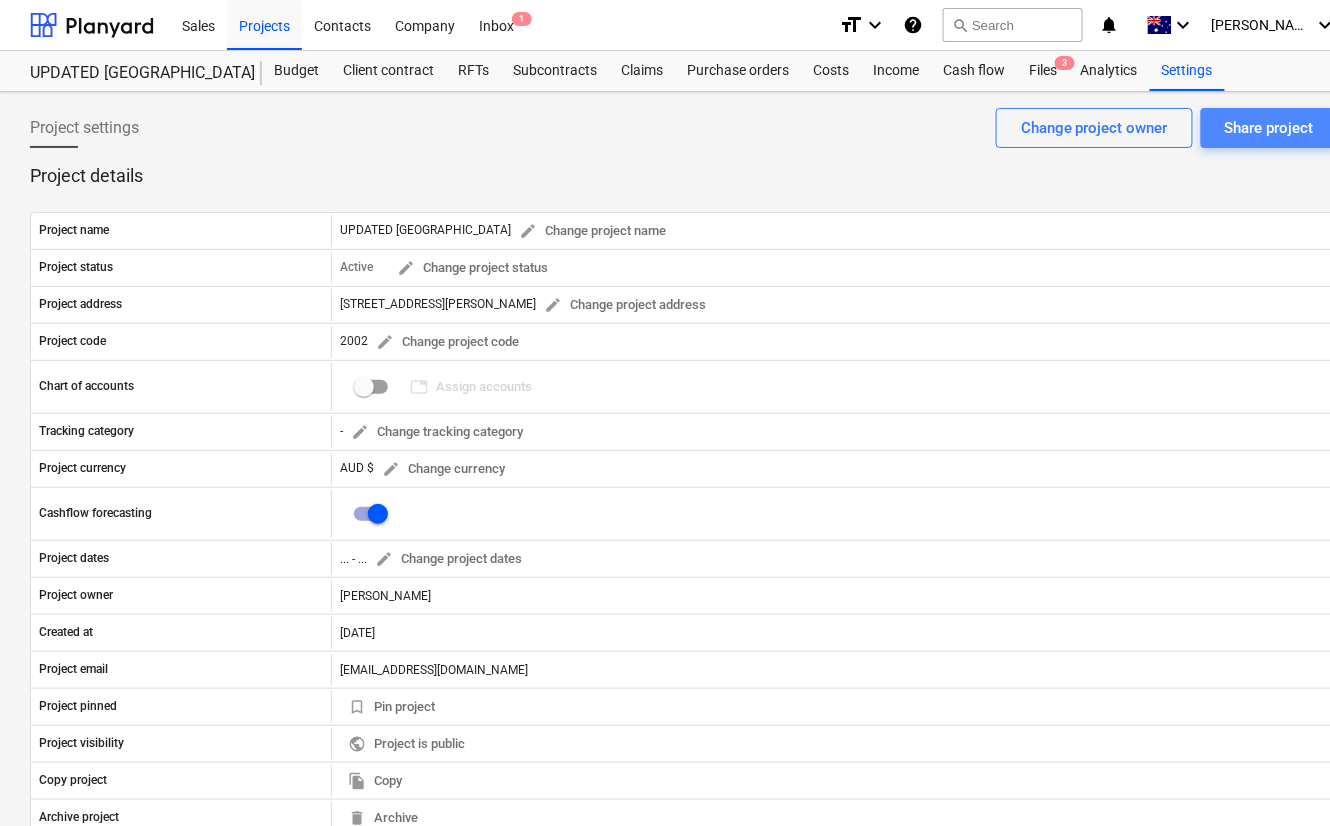 click on "Share project" at bounding box center (1269, 128) 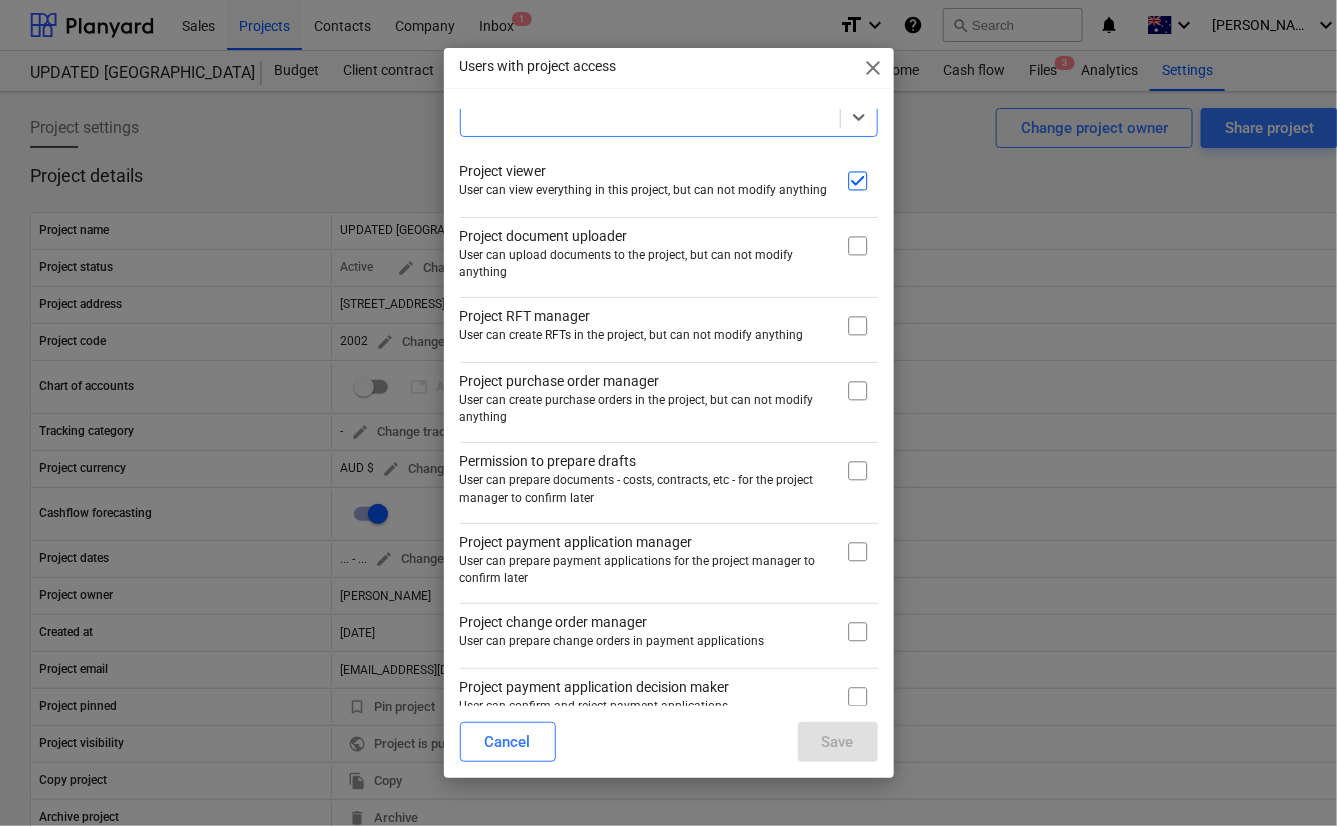 scroll, scrollTop: 0, scrollLeft: 0, axis: both 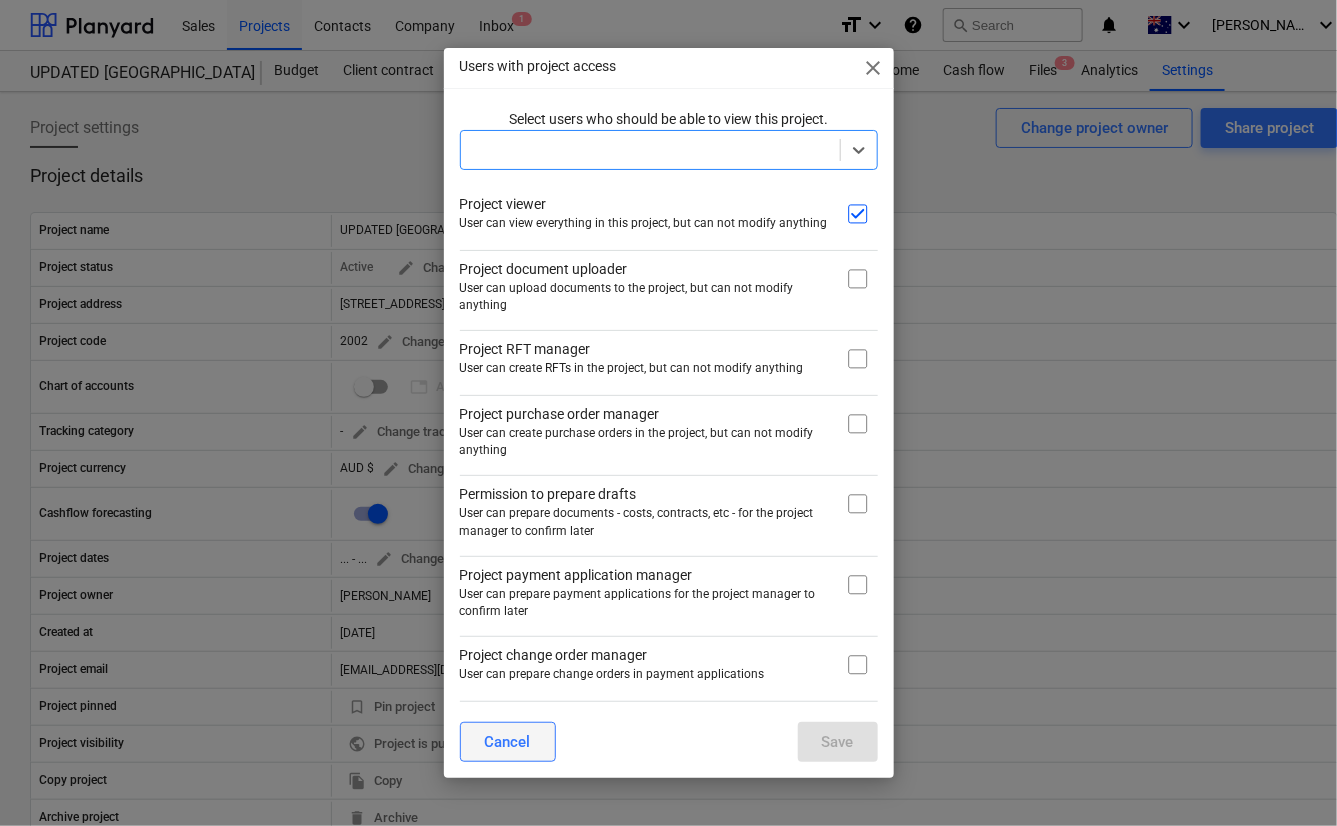 click on "Cancel" at bounding box center [508, 742] 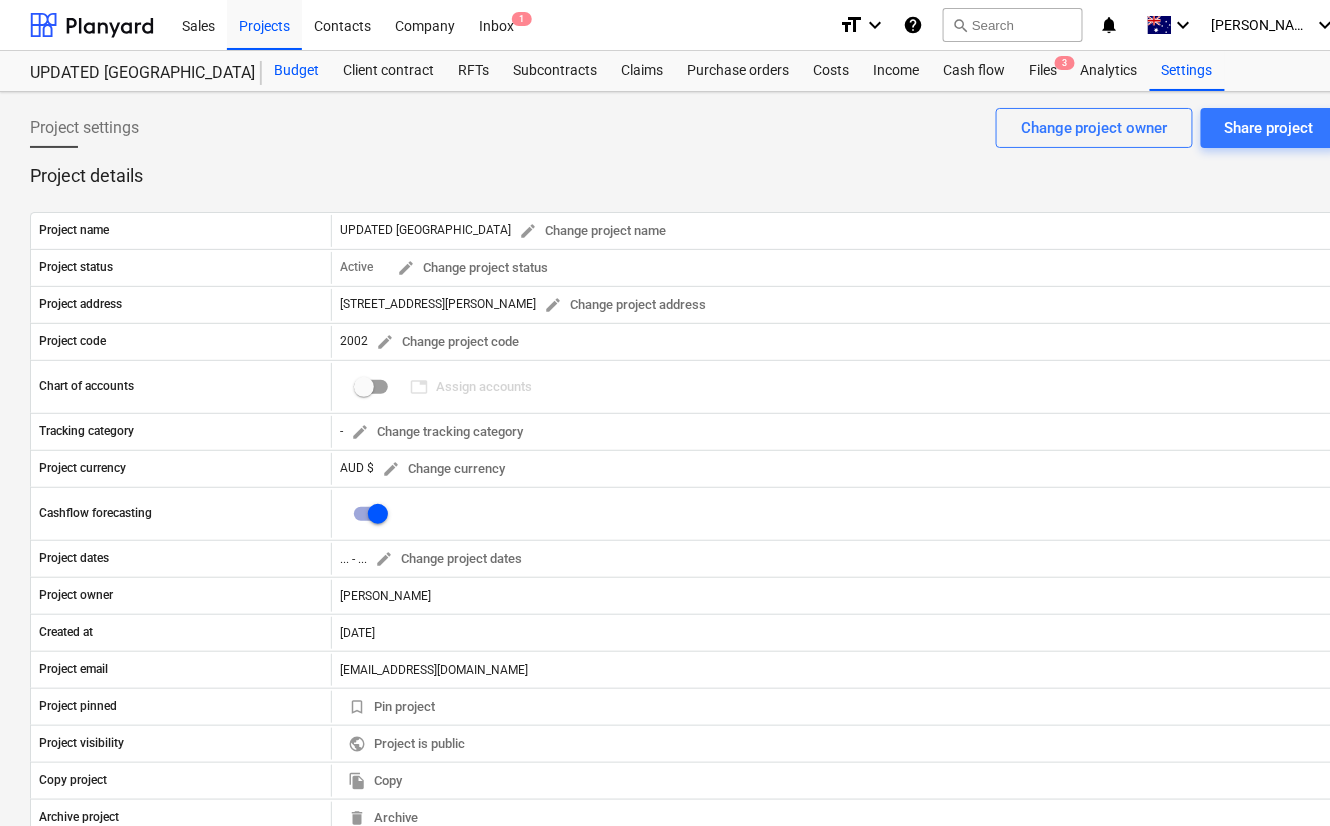 click on "Budget" at bounding box center (296, 71) 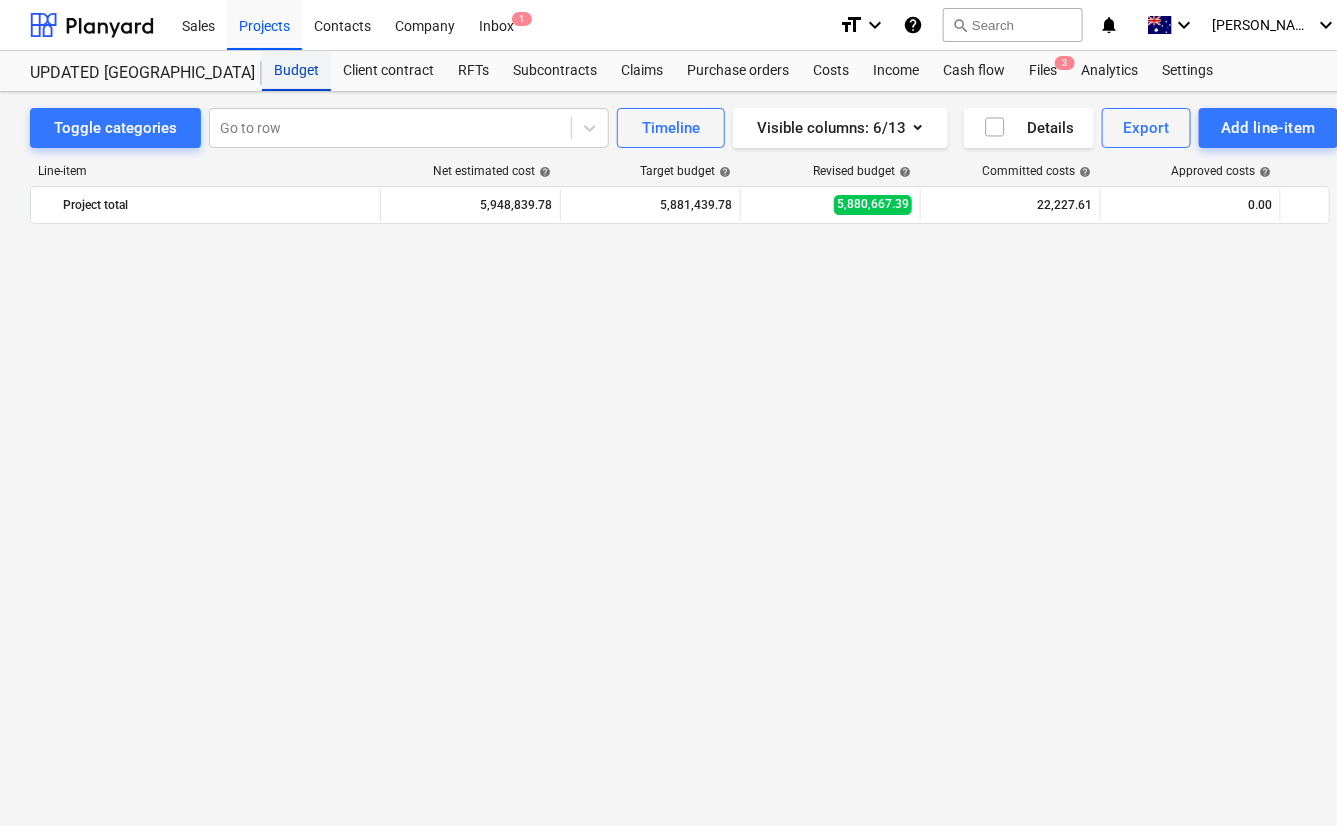 click on "Budget" at bounding box center [296, 71] 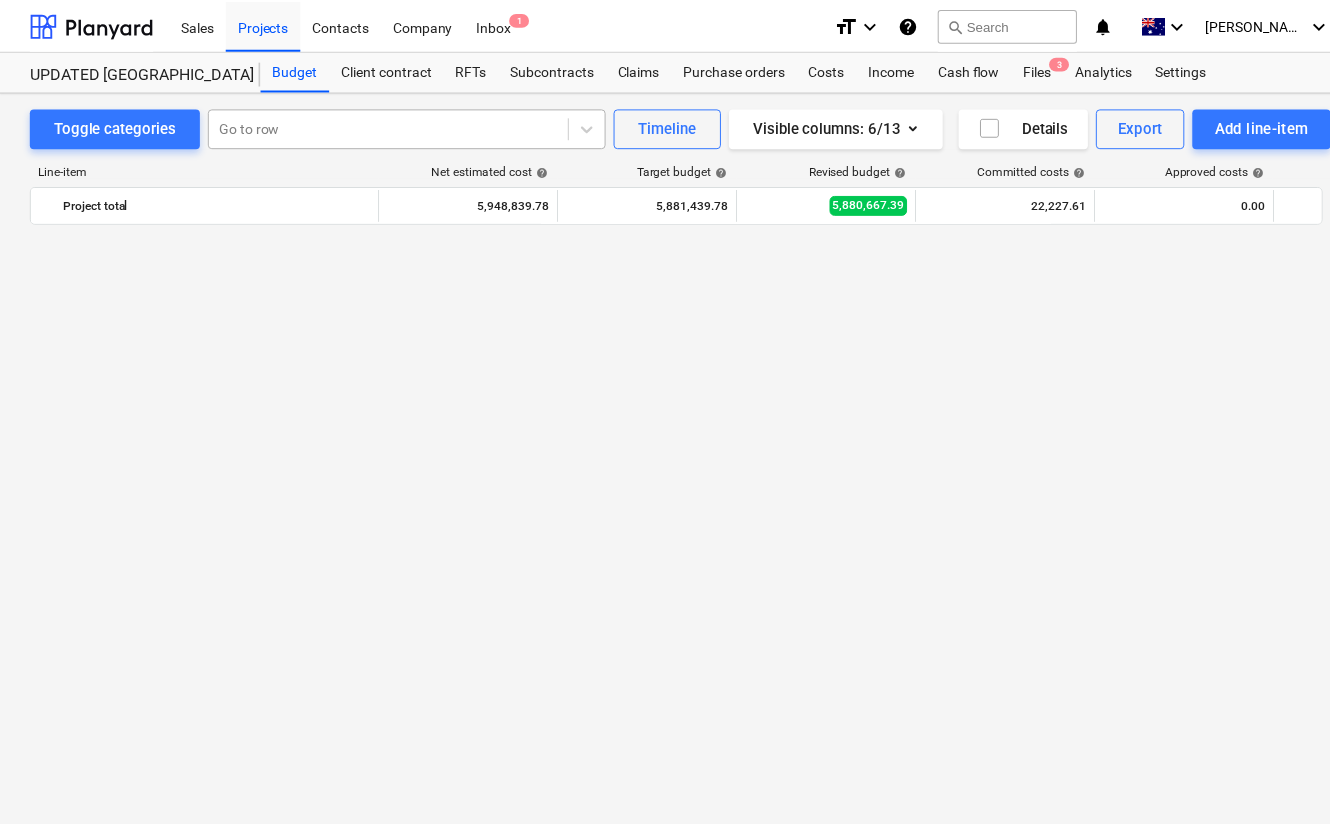 scroll, scrollTop: 8488, scrollLeft: 0, axis: vertical 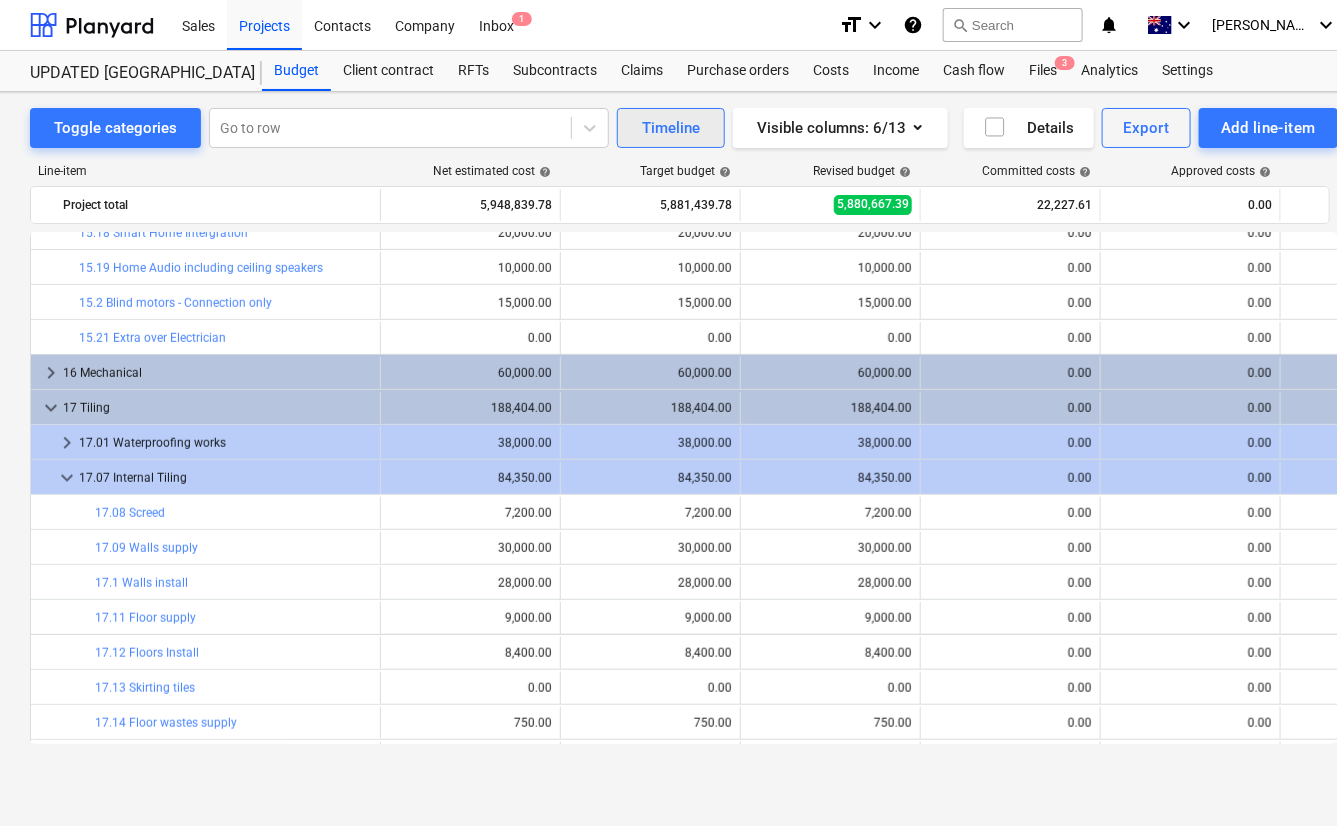 click on "Timeline" at bounding box center [671, 128] 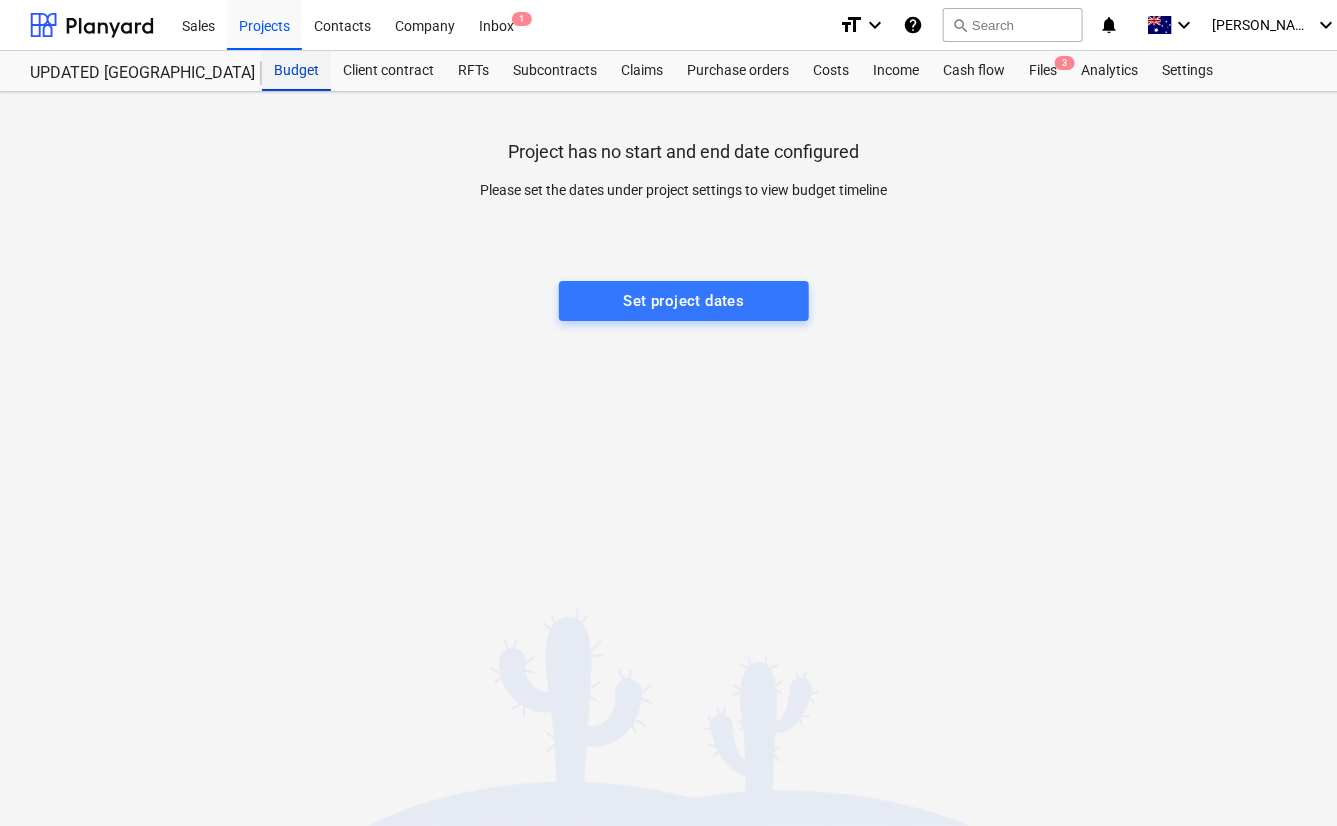 click on "Budget" at bounding box center [296, 71] 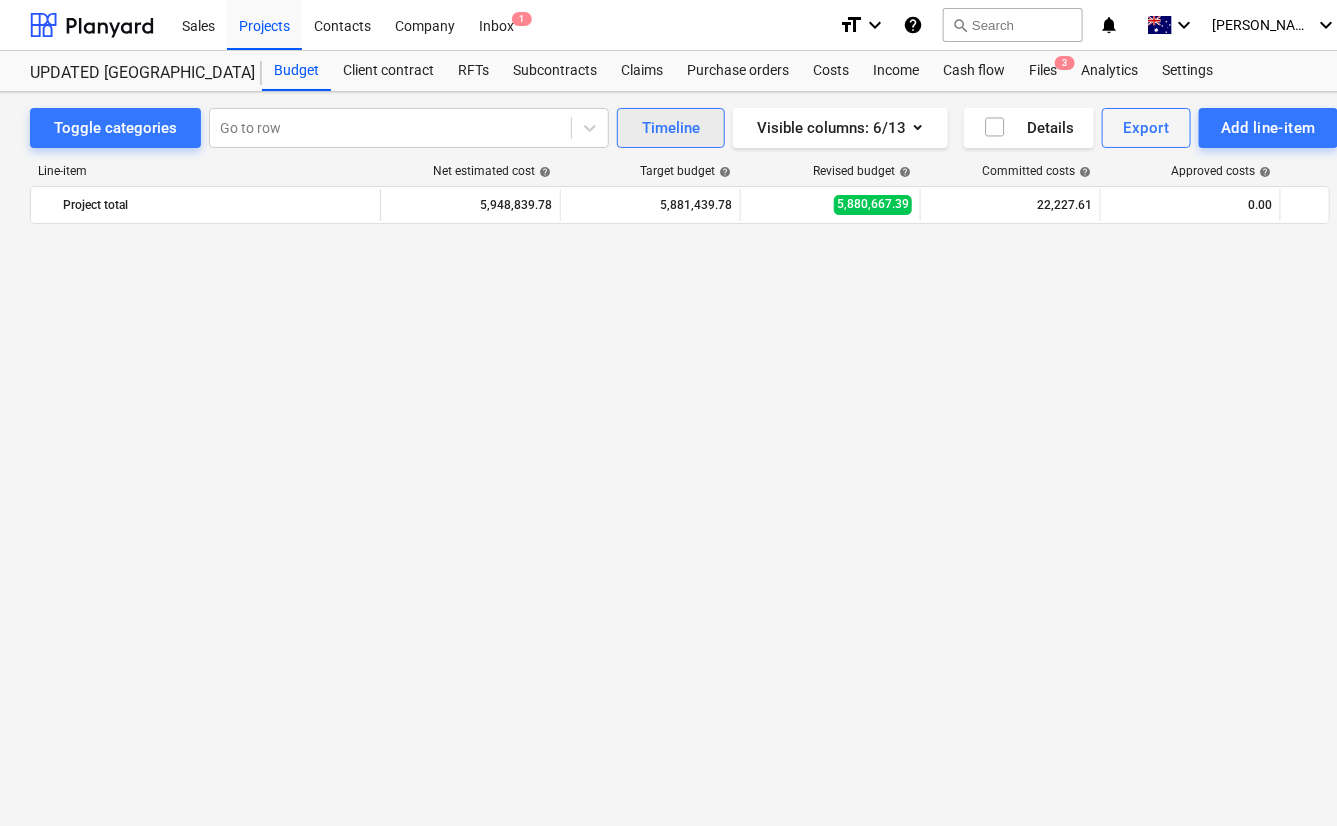 click on "Timeline" at bounding box center (671, 128) 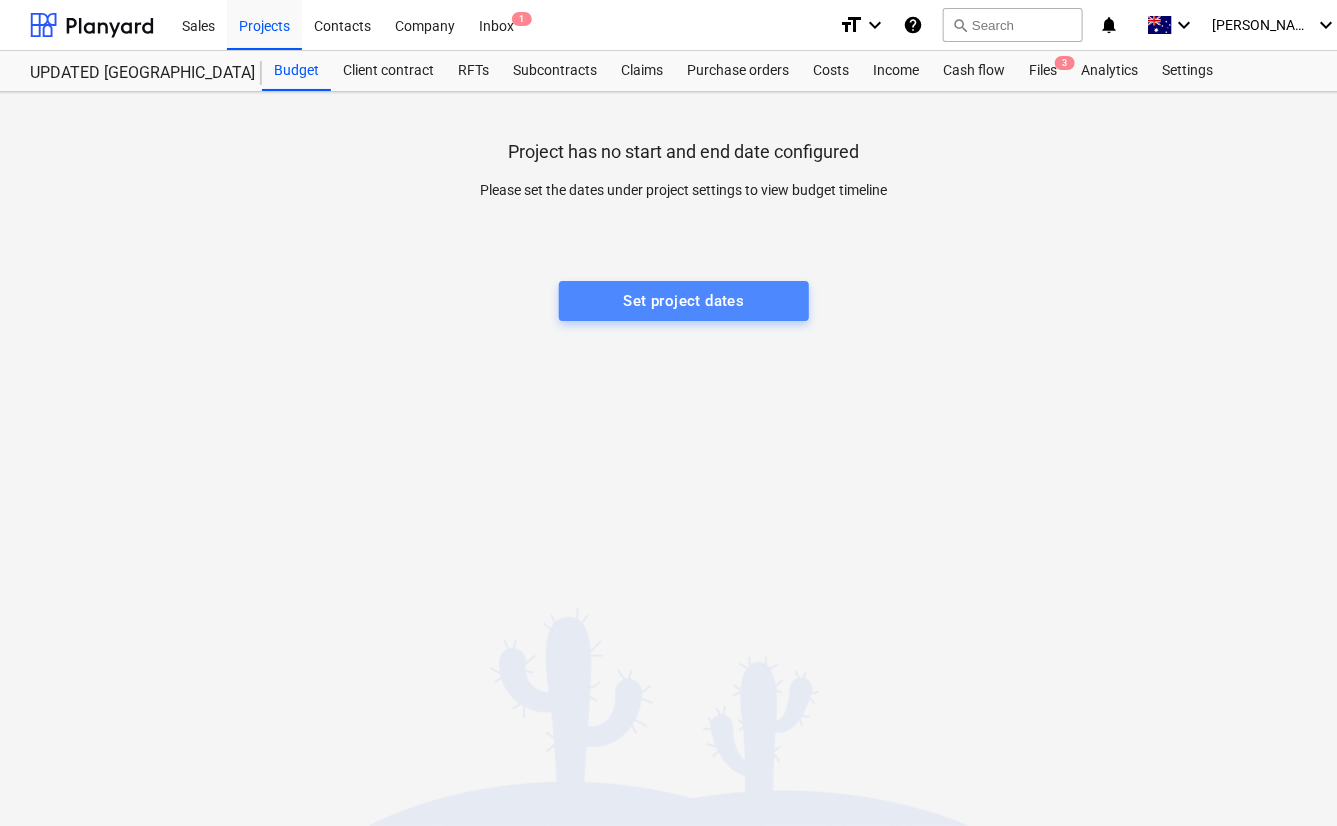 click on "Set project dates" at bounding box center (683, 301) 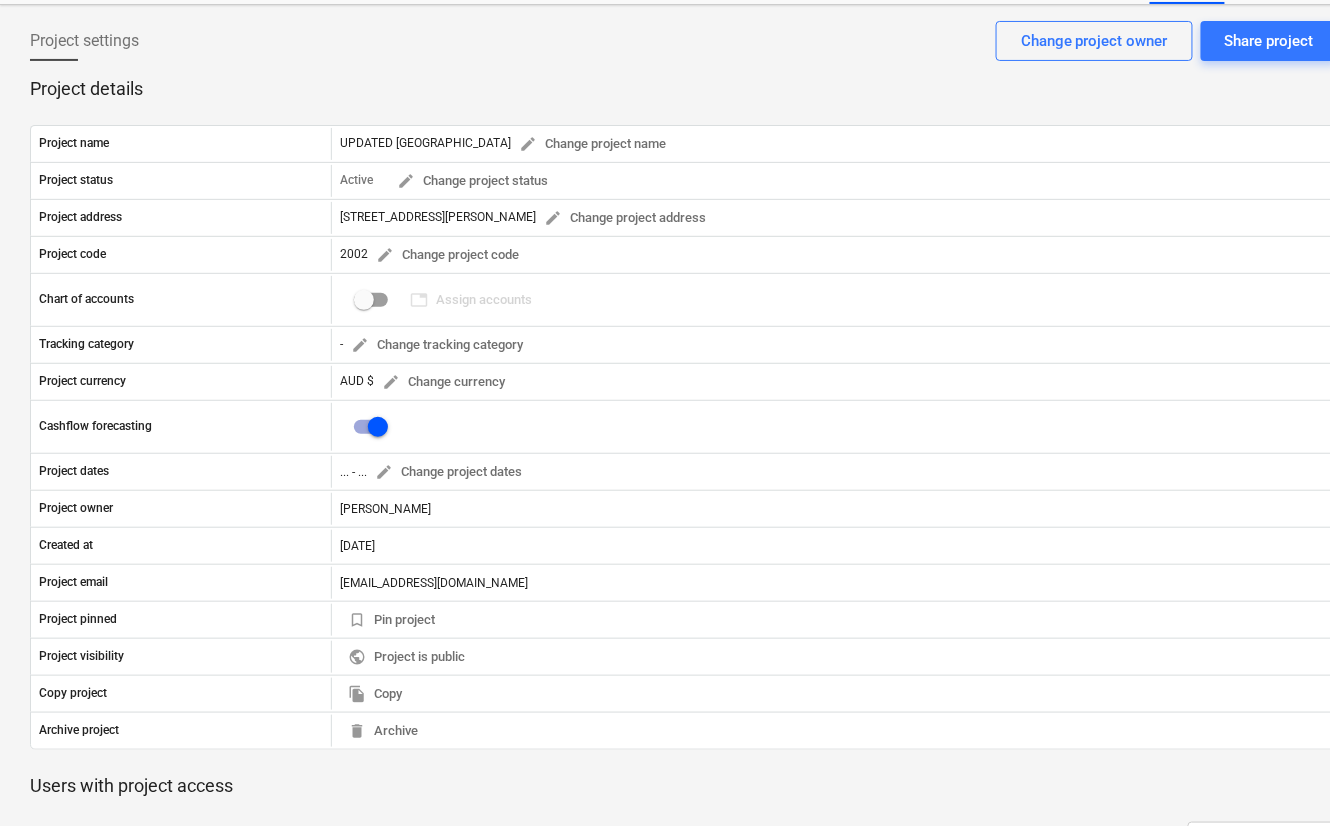 scroll, scrollTop: 0, scrollLeft: 0, axis: both 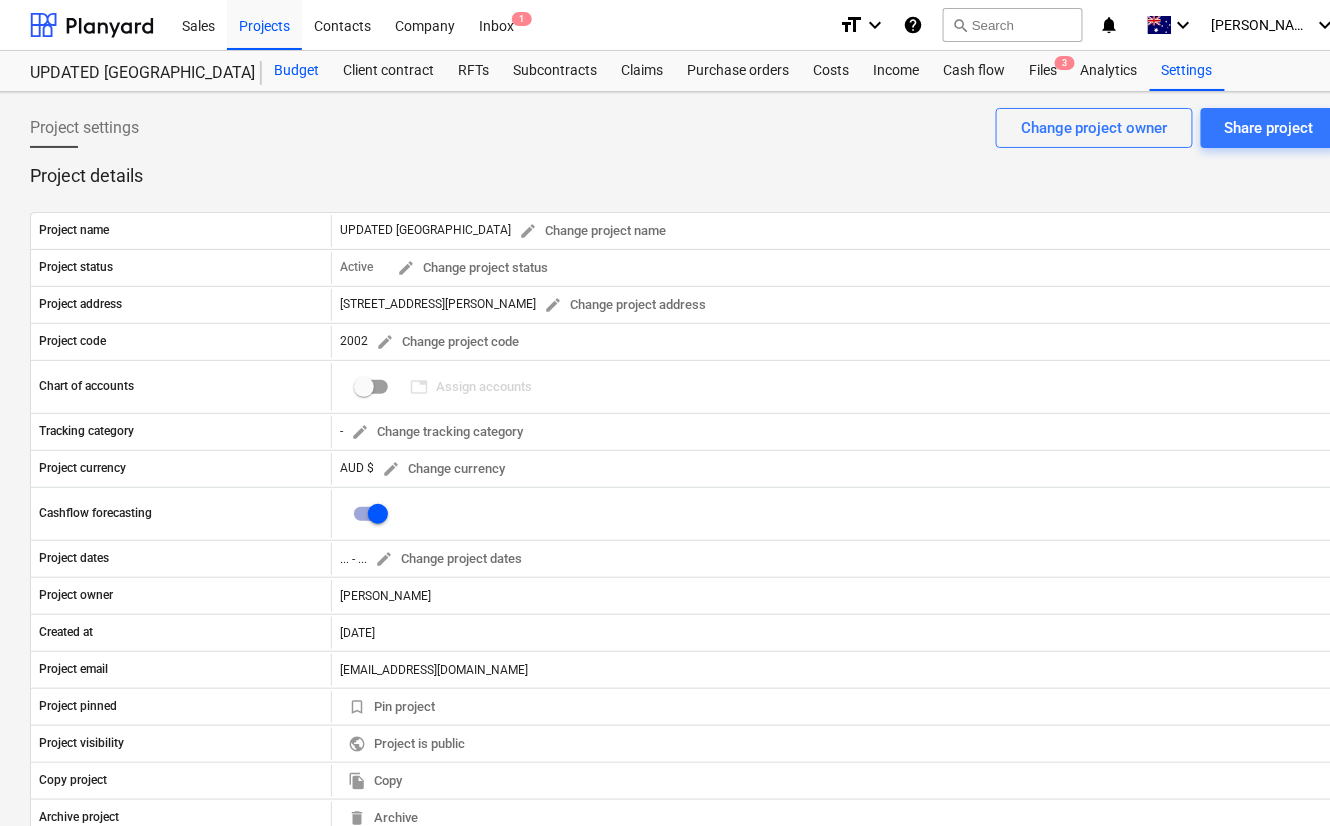 click on "Budget" at bounding box center [296, 71] 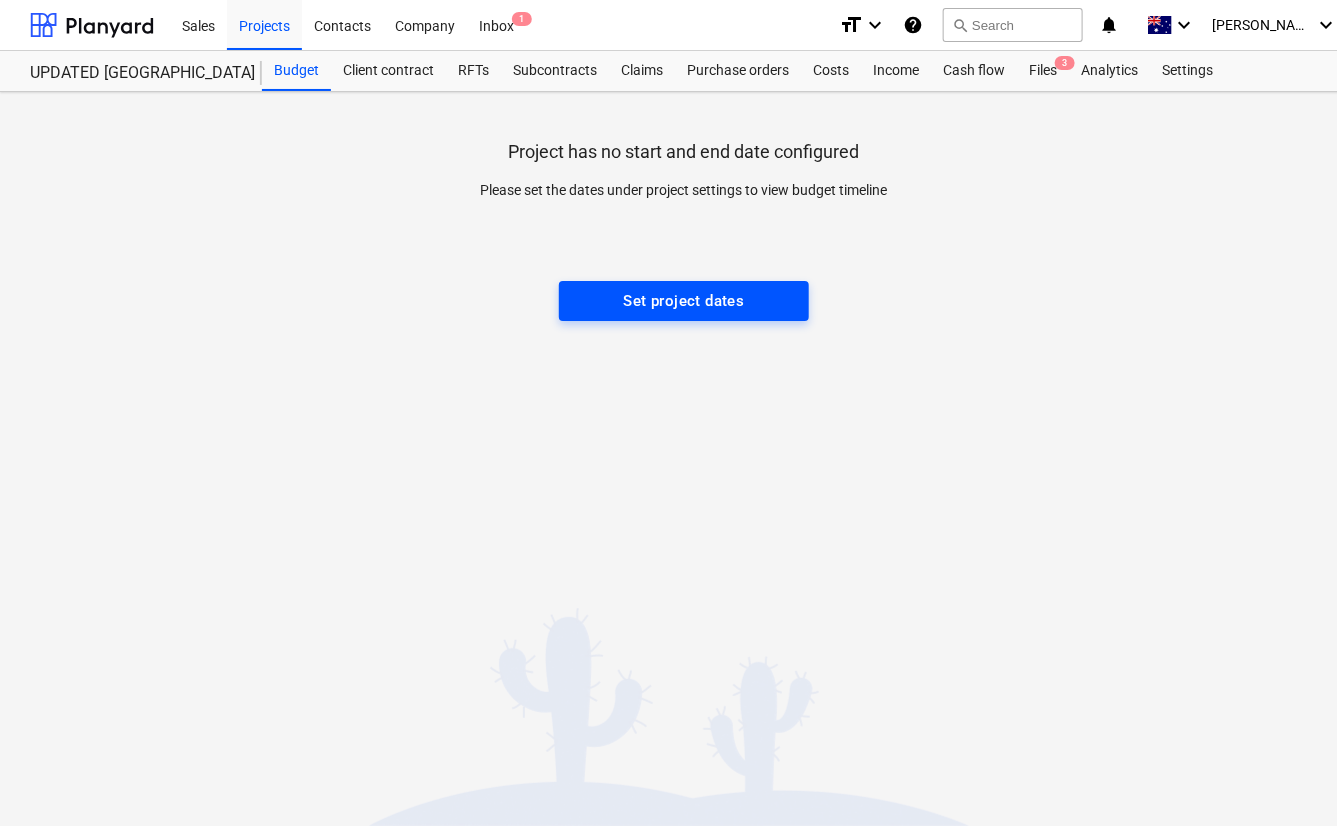 click on "Set project dates" at bounding box center [683, 301] 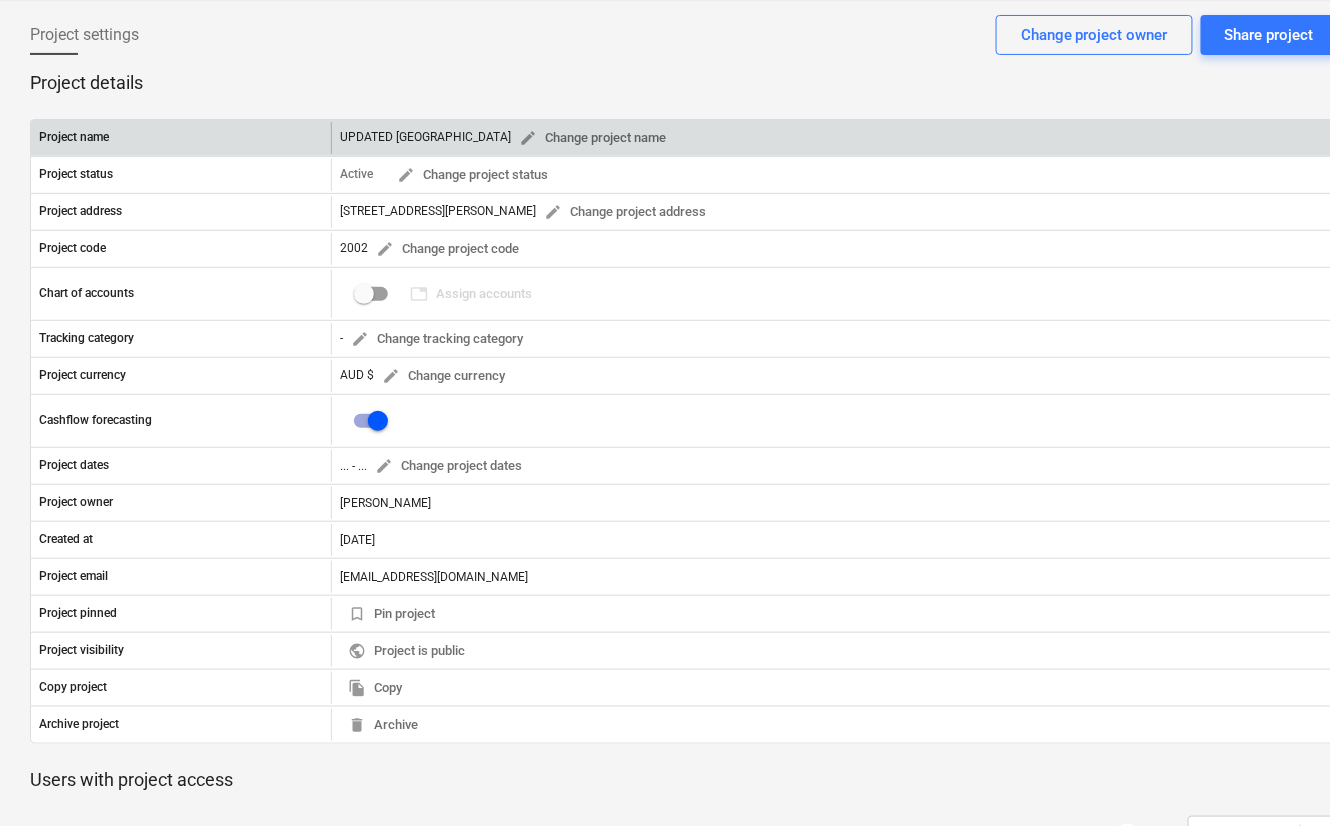 scroll, scrollTop: 0, scrollLeft: 0, axis: both 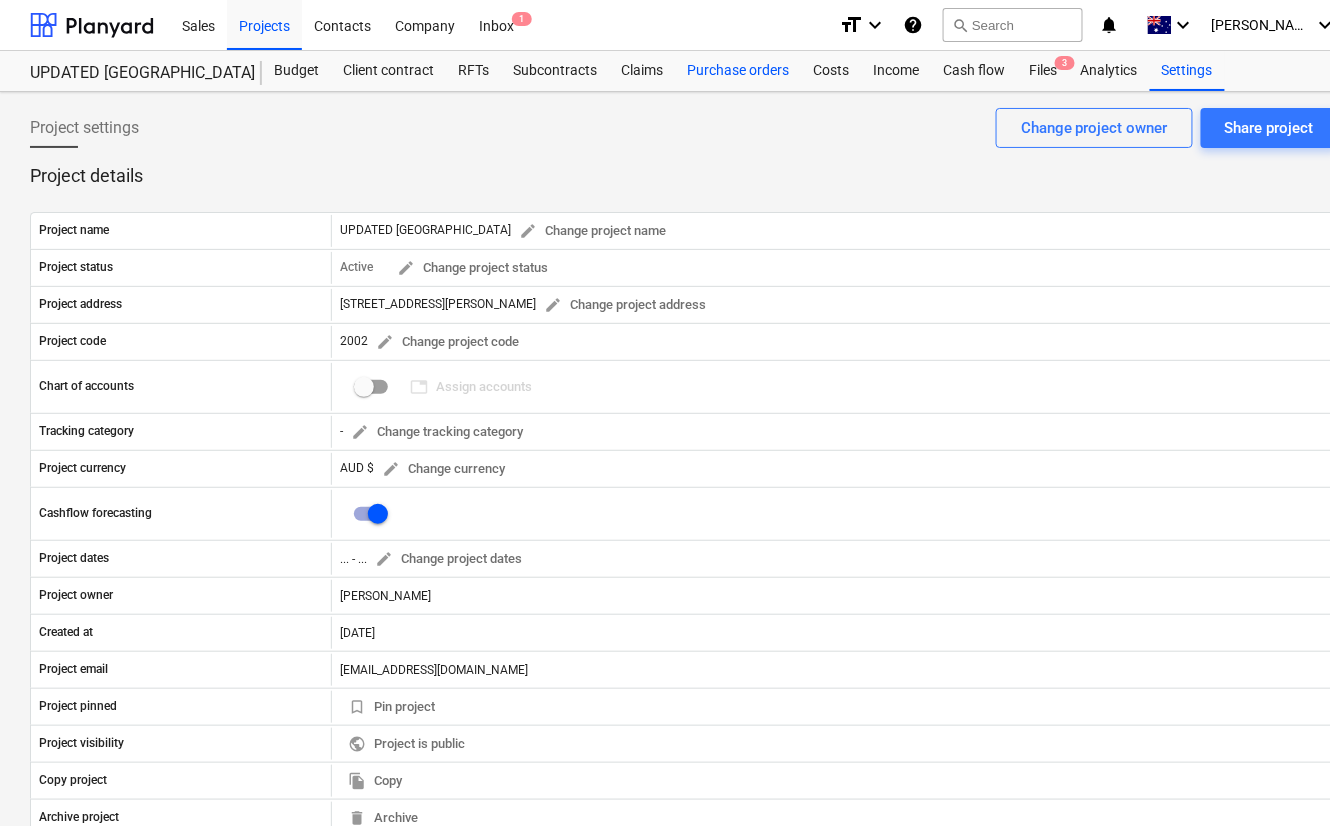 click on "Purchase orders" at bounding box center [738, 71] 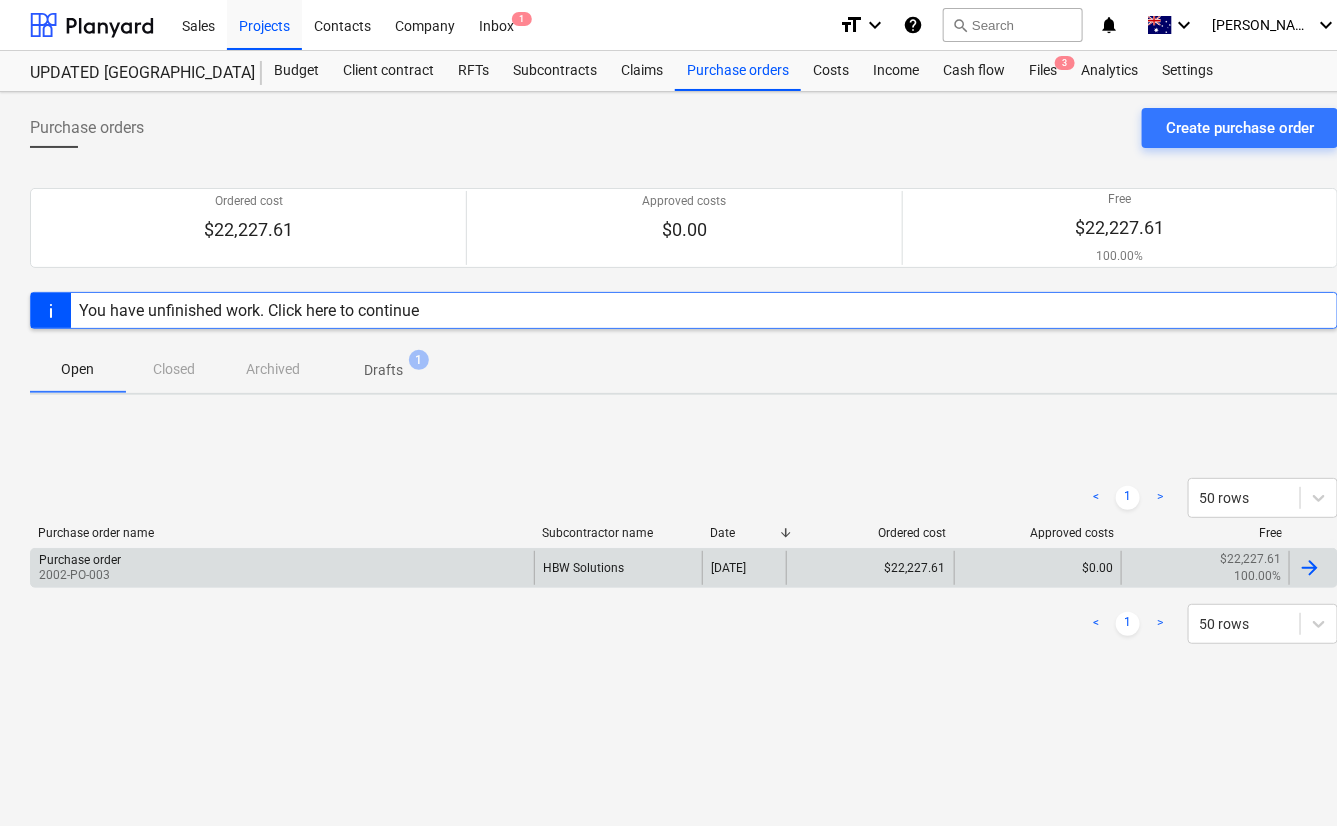 click on "Purchase order 2002-PO-003" at bounding box center [282, 568] 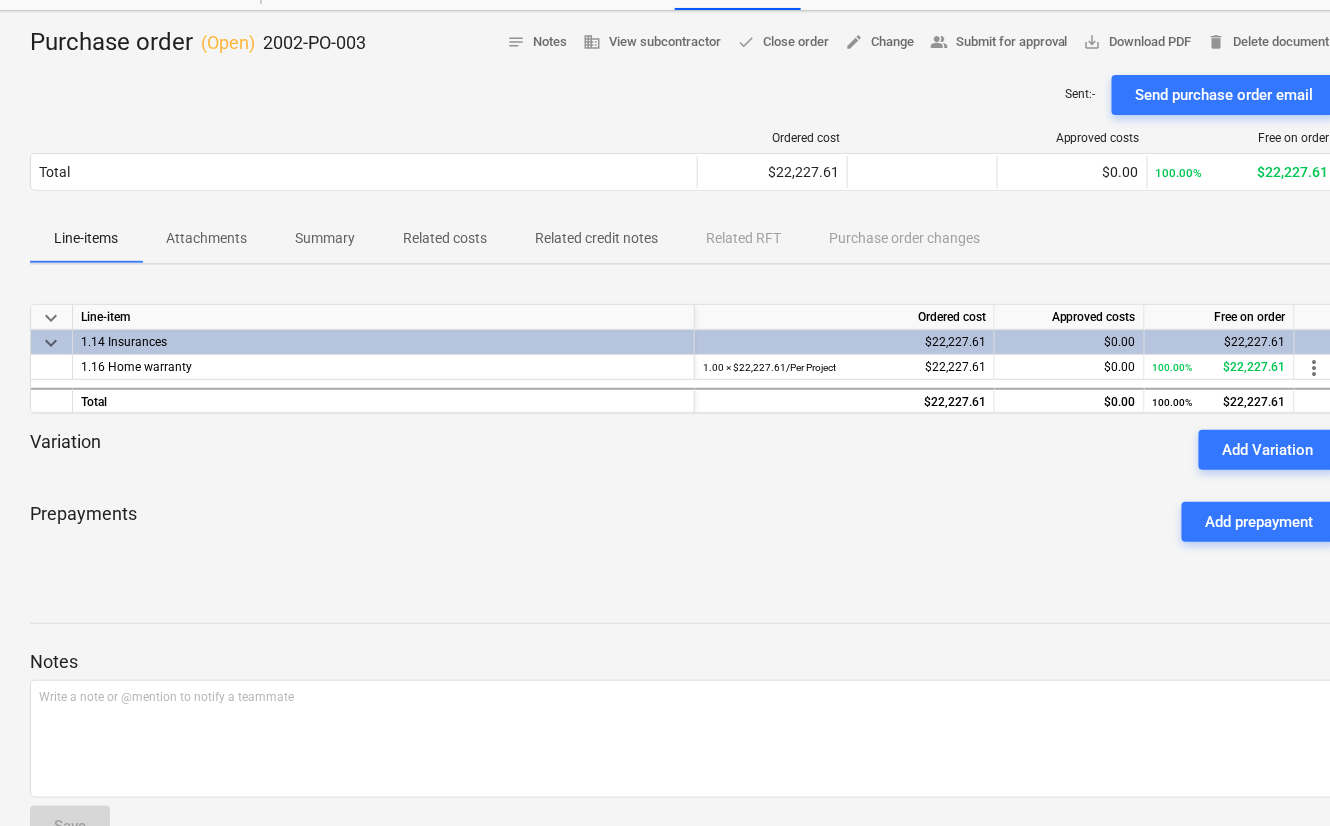 scroll, scrollTop: 130, scrollLeft: 0, axis: vertical 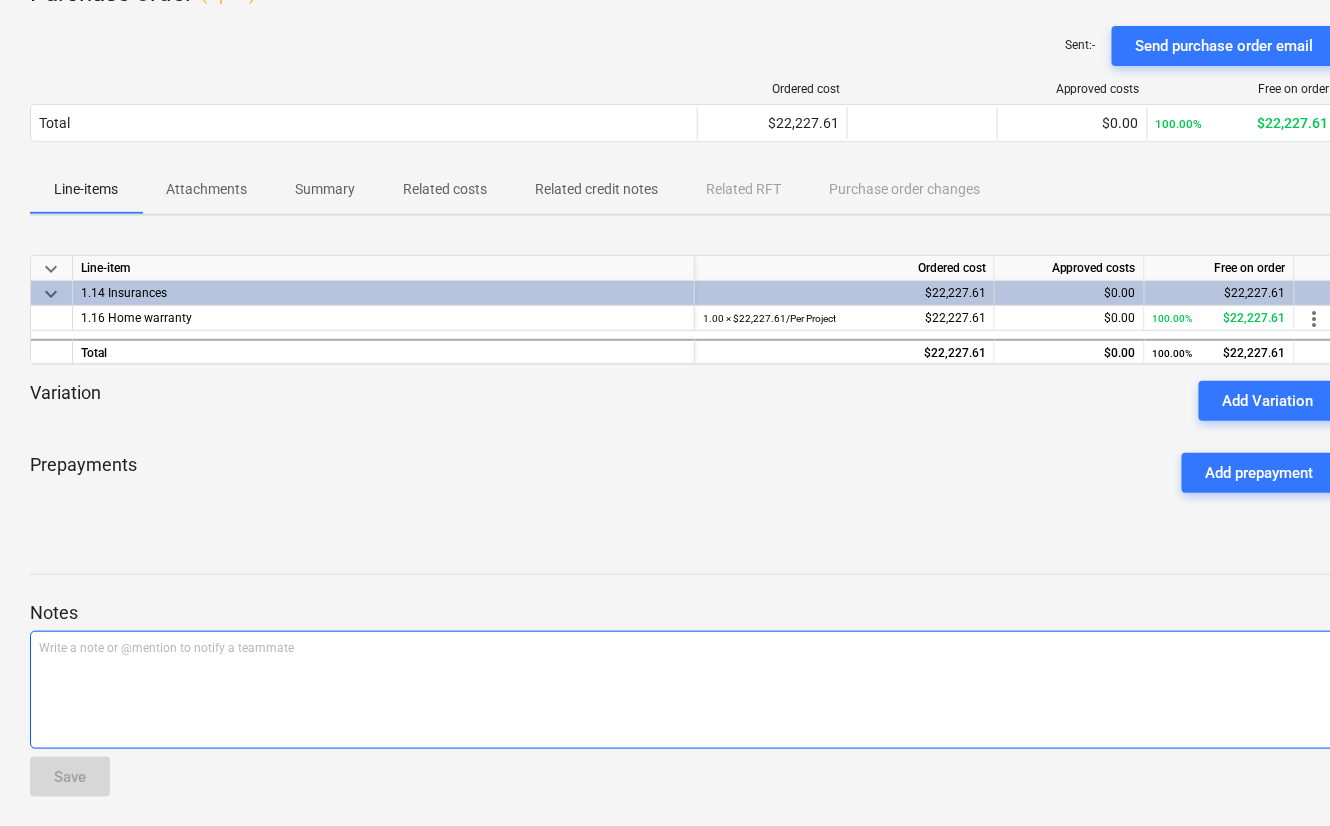 click on "Write a note or @mention to notify a teammate [PERSON_NAME]" at bounding box center (684, 690) 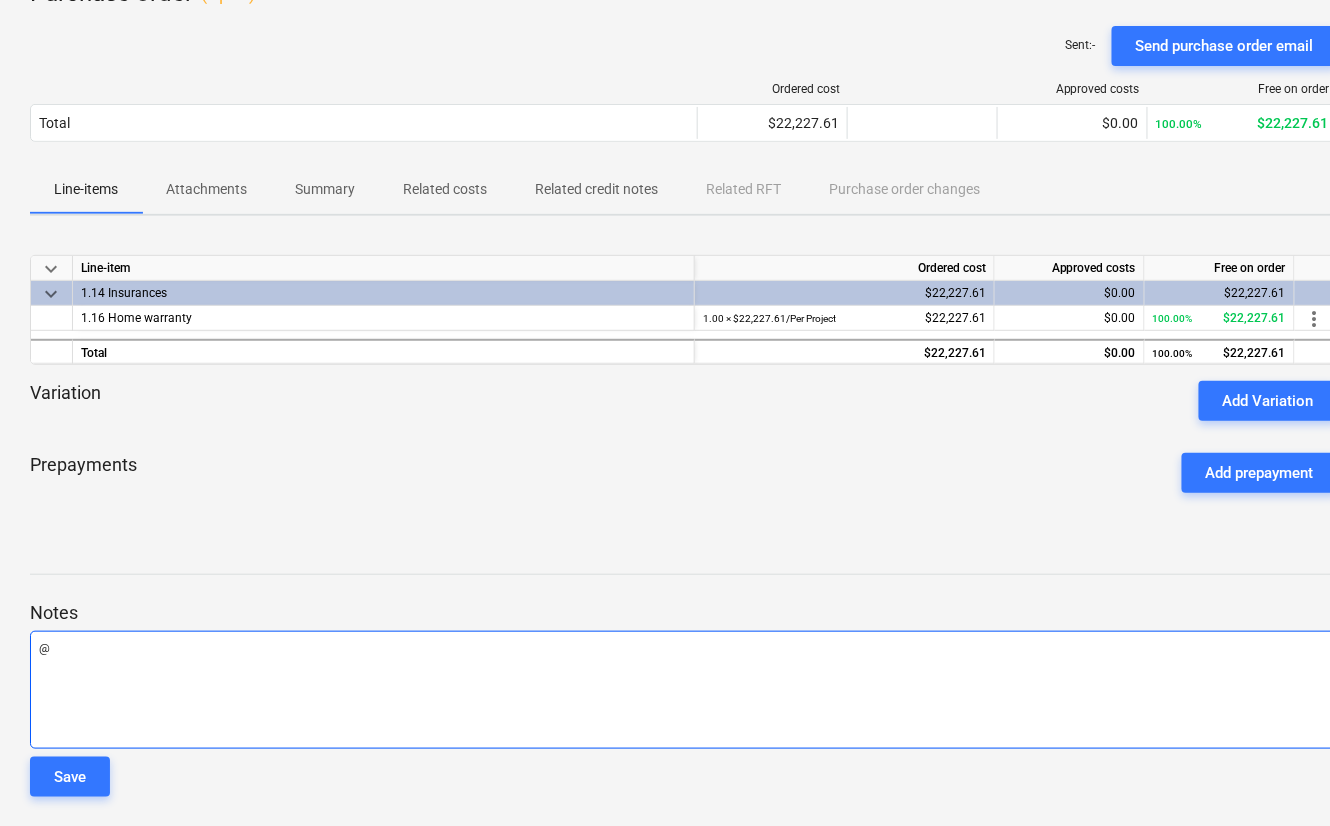 type 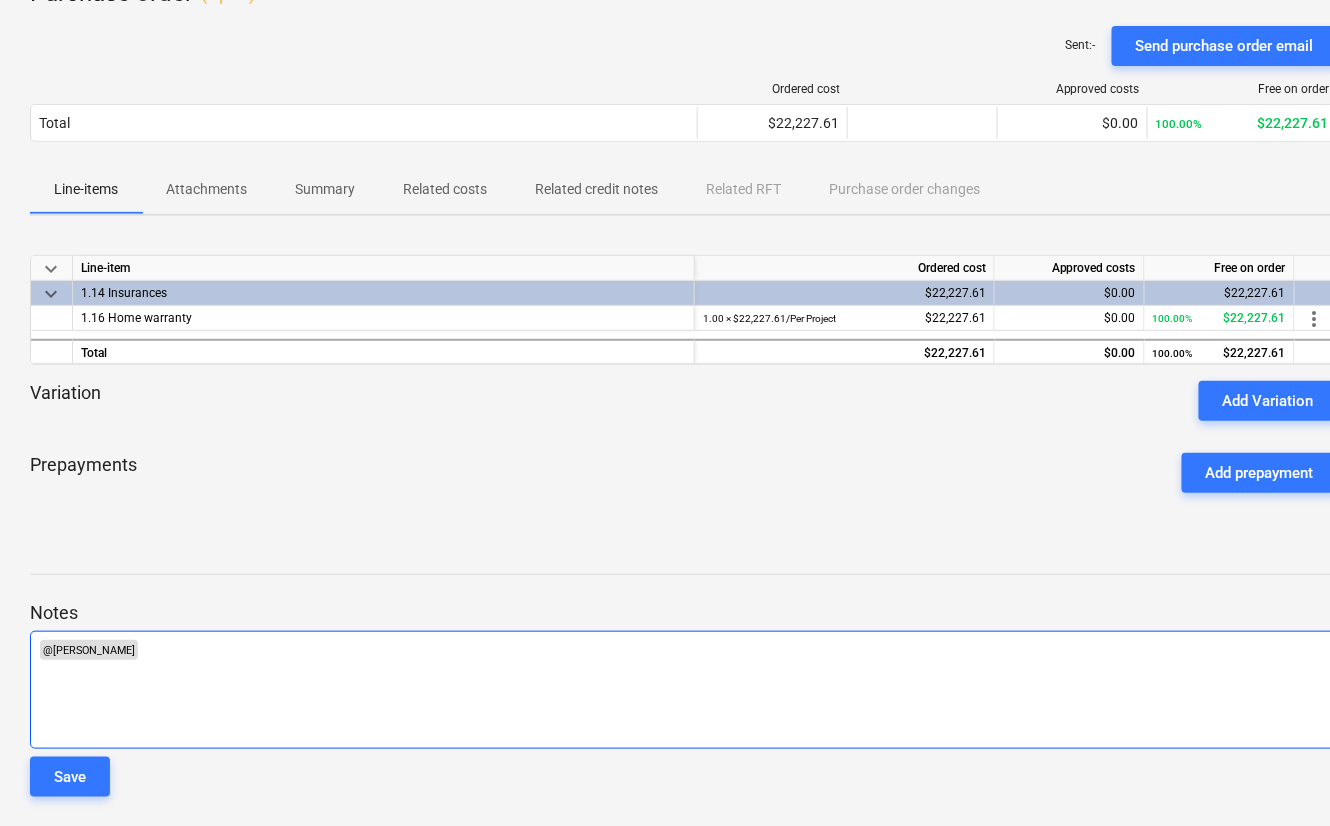 click on "﻿ @ [PERSON_NAME] ﻿ ﻿" at bounding box center (684, 650) 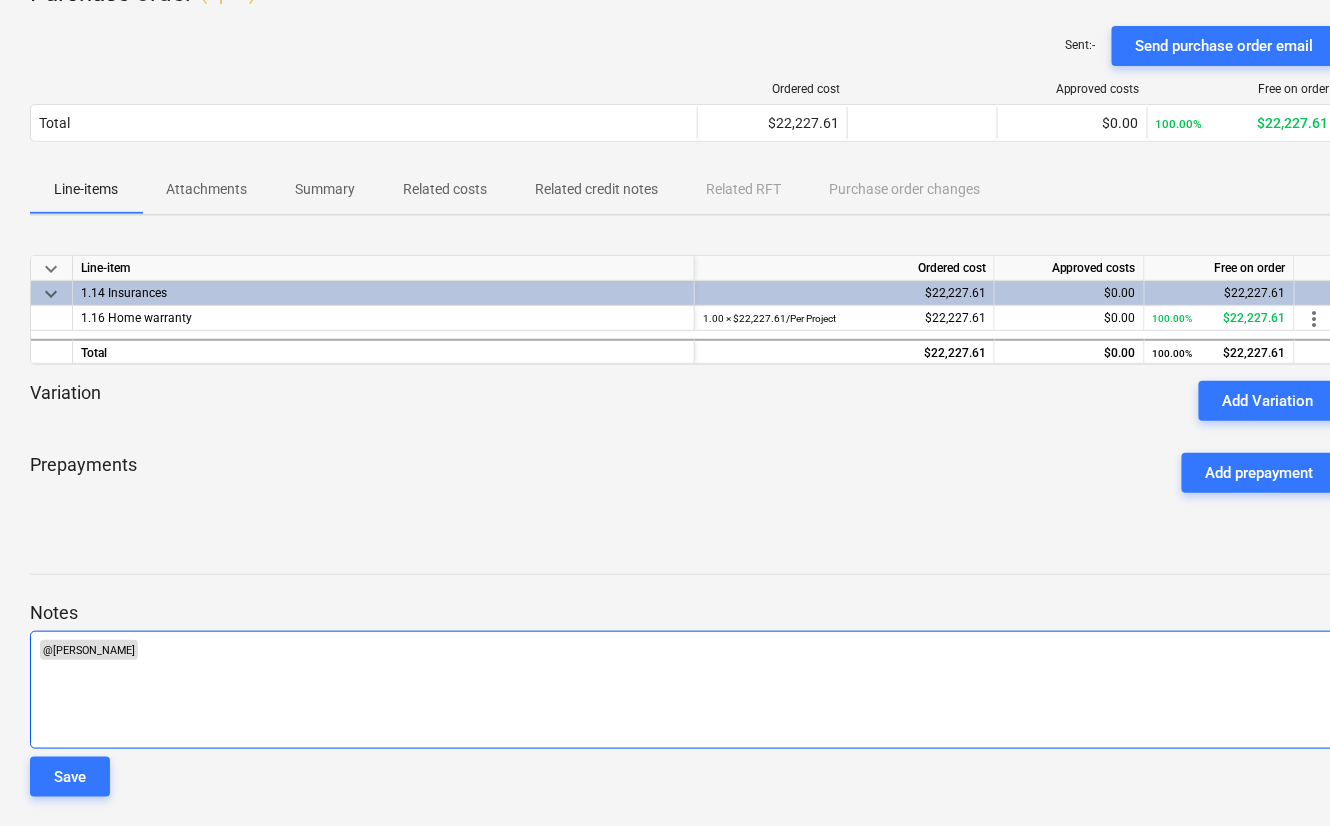 drag, startPoint x: 141, startPoint y: 647, endPoint x: -8, endPoint y: 647, distance: 149 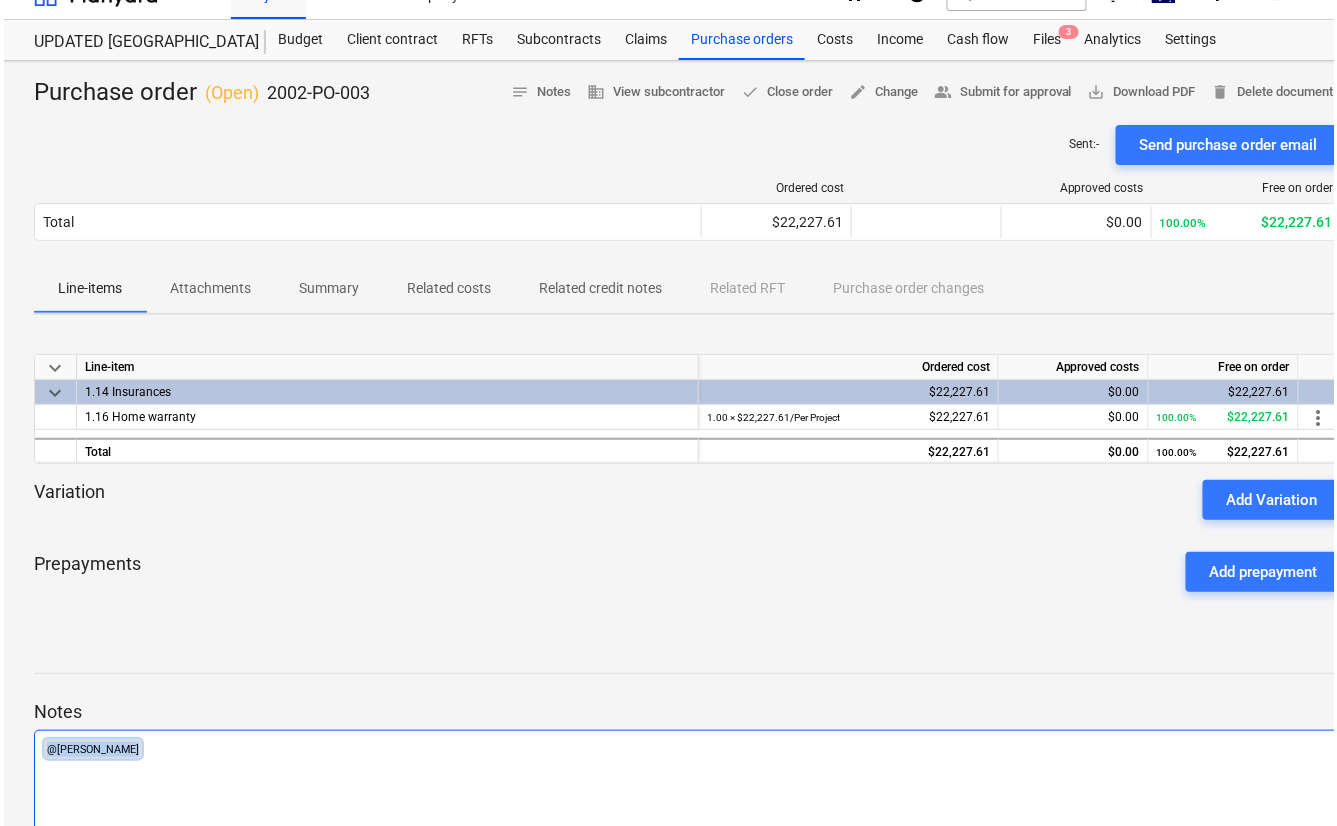 scroll, scrollTop: 0, scrollLeft: 0, axis: both 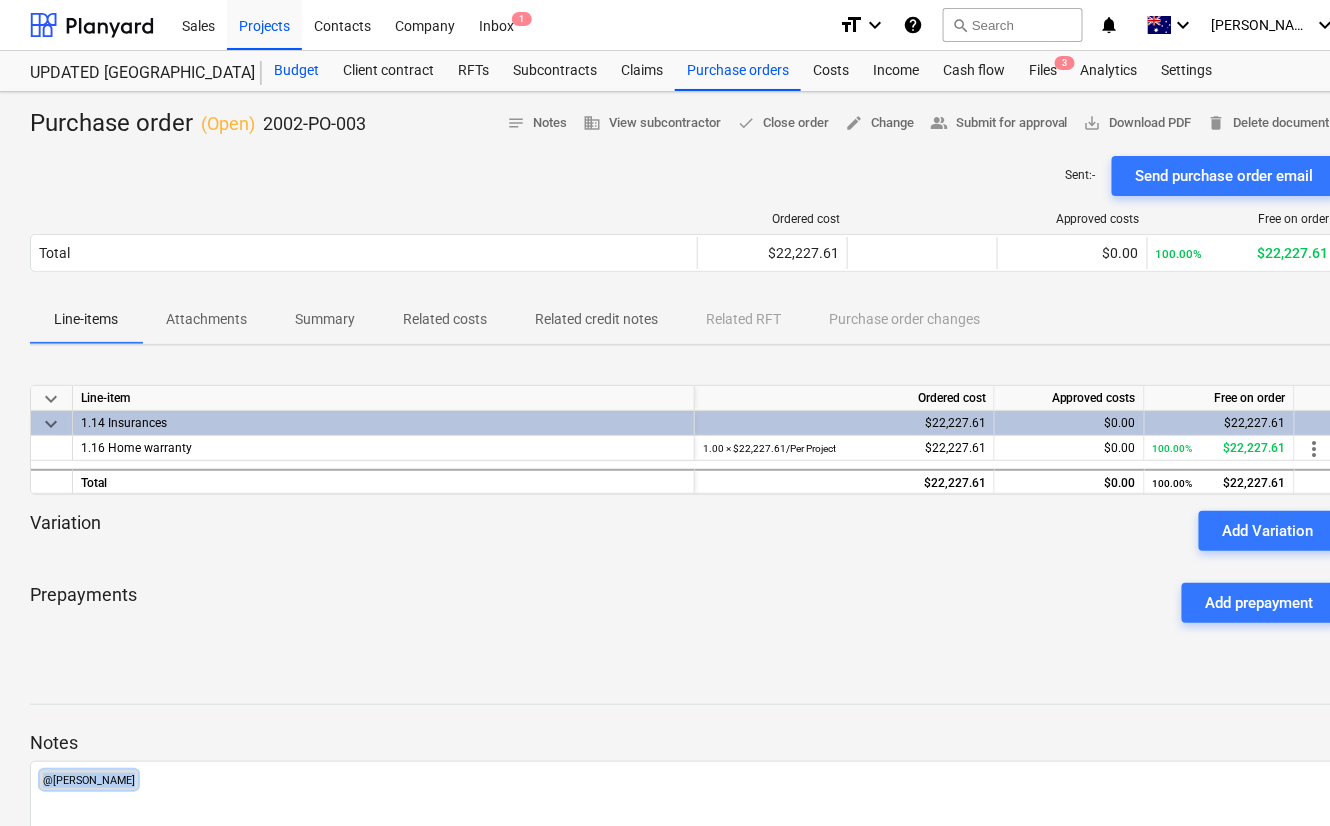 click on "Budget" at bounding box center (296, 71) 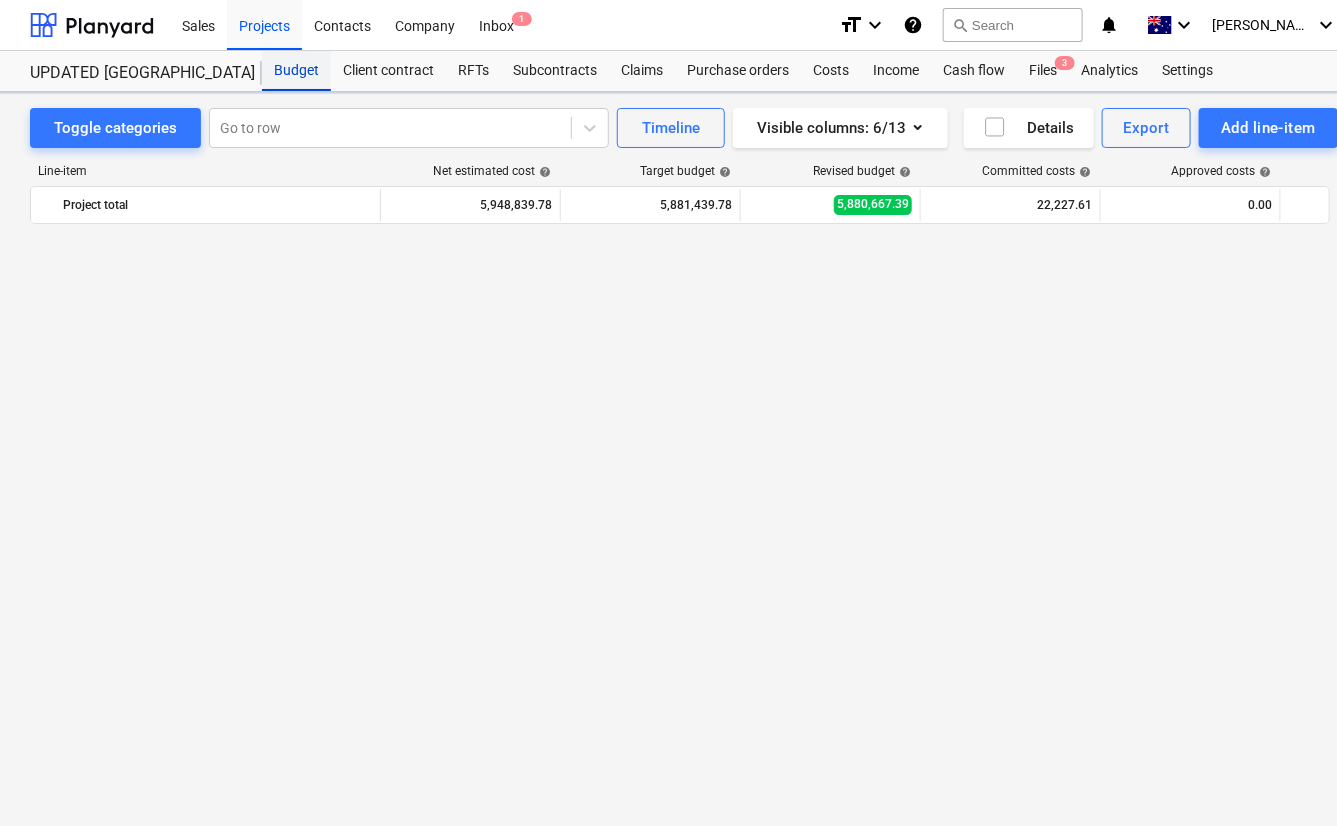 scroll, scrollTop: 8488, scrollLeft: 0, axis: vertical 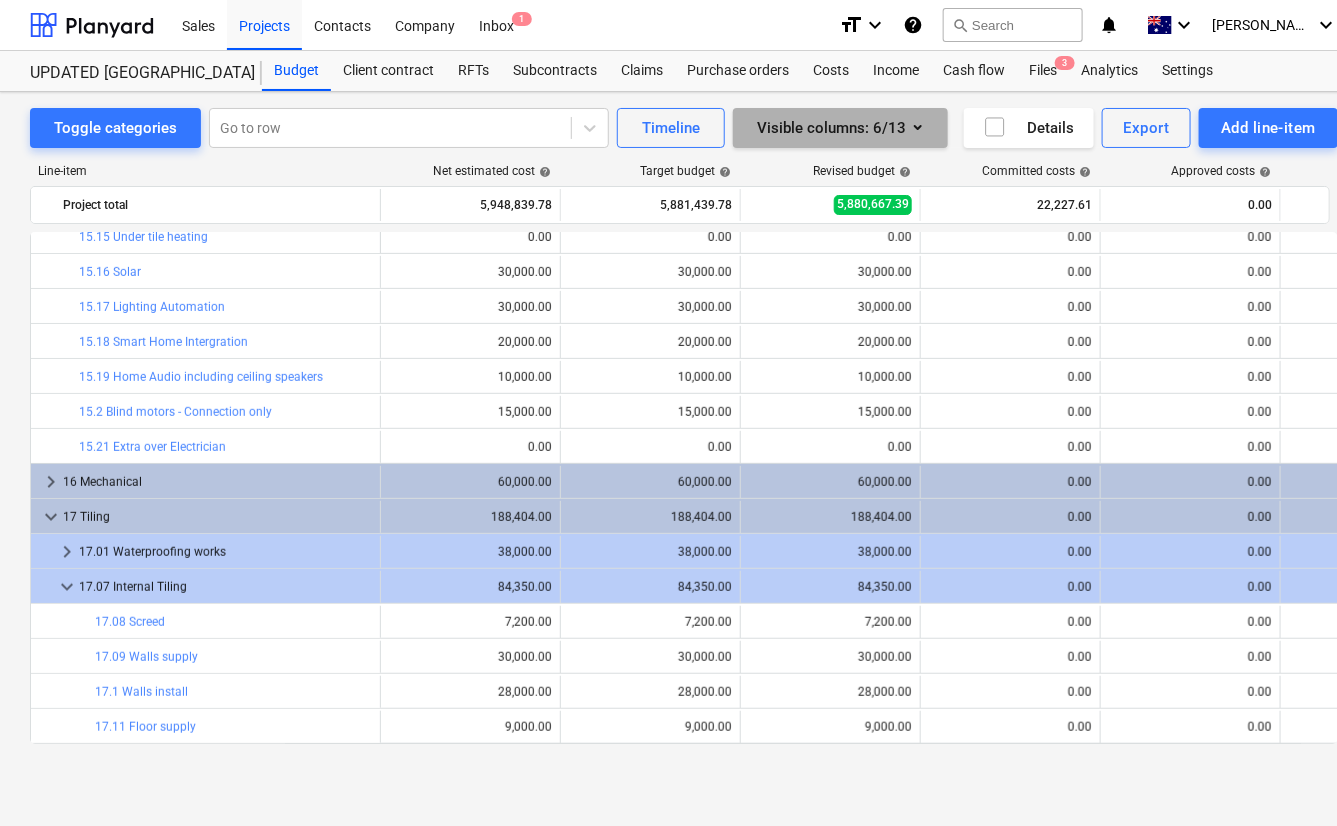 click on "Visible columns :   6/13" at bounding box center [840, 128] 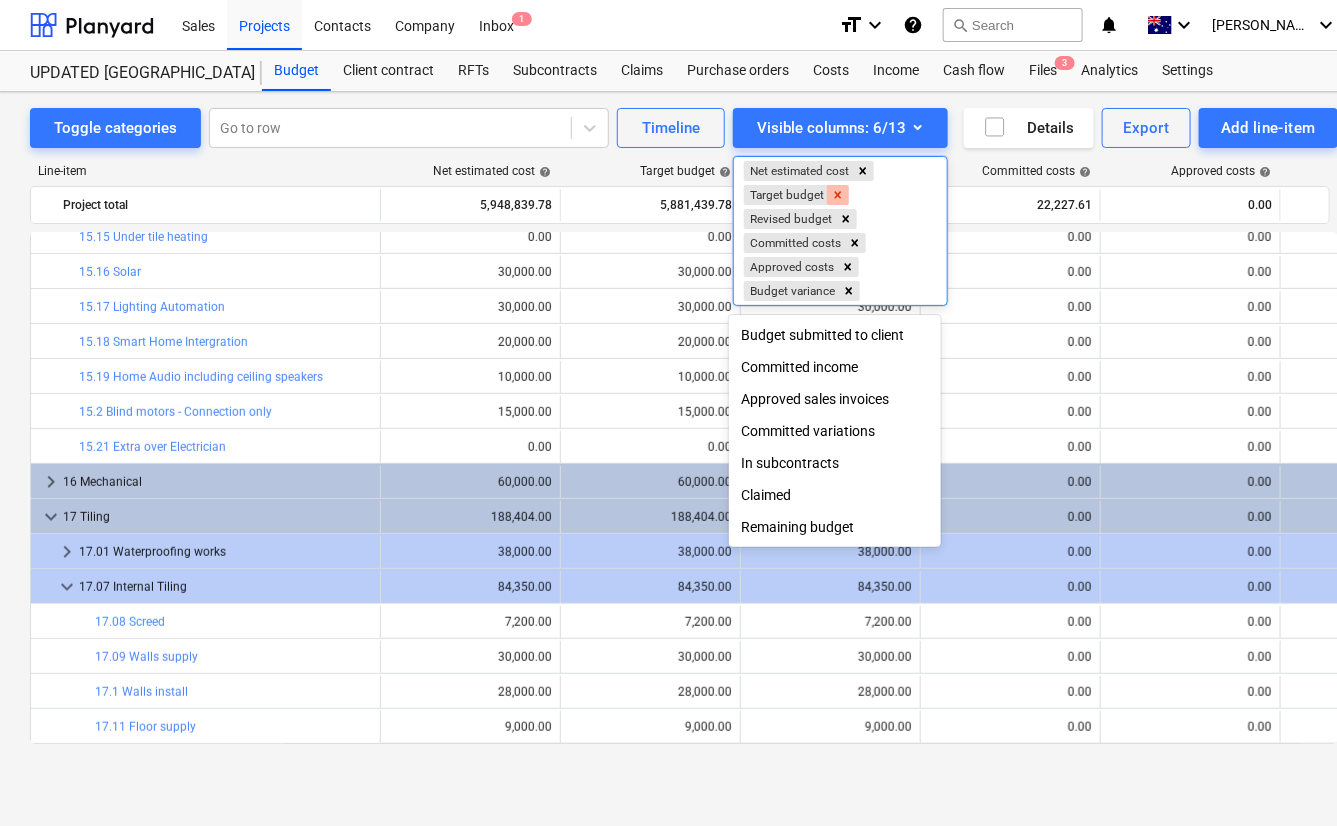 click 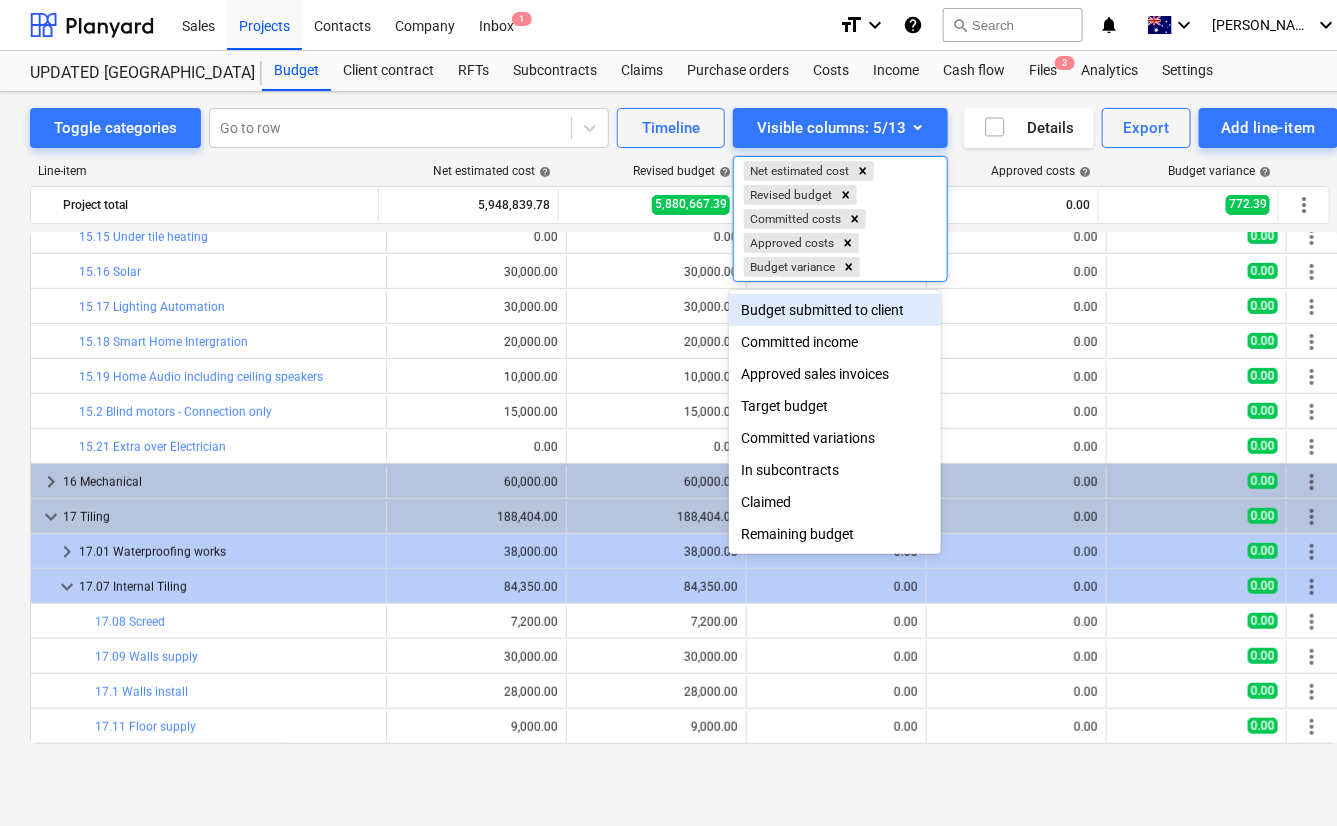click at bounding box center (668, 413) 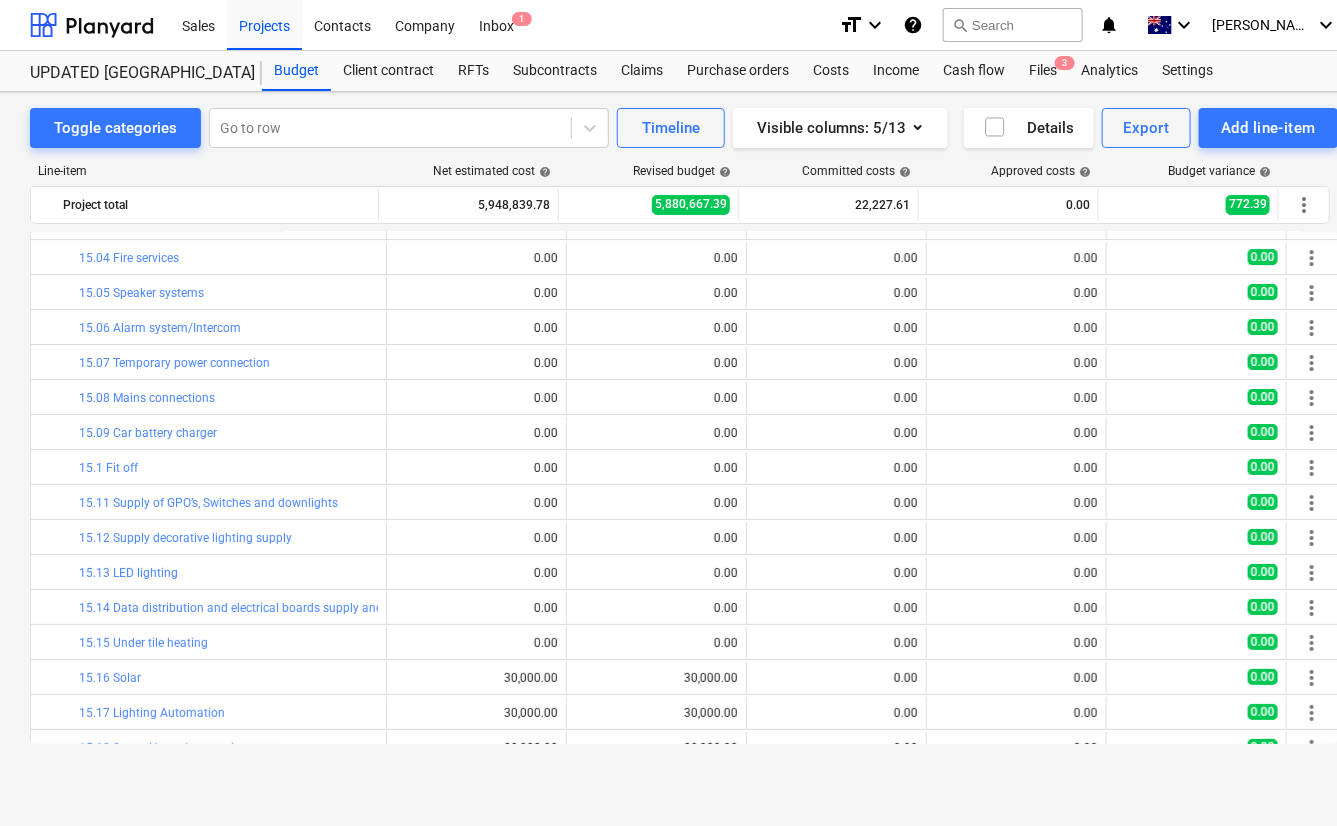 scroll, scrollTop: 7658, scrollLeft: 0, axis: vertical 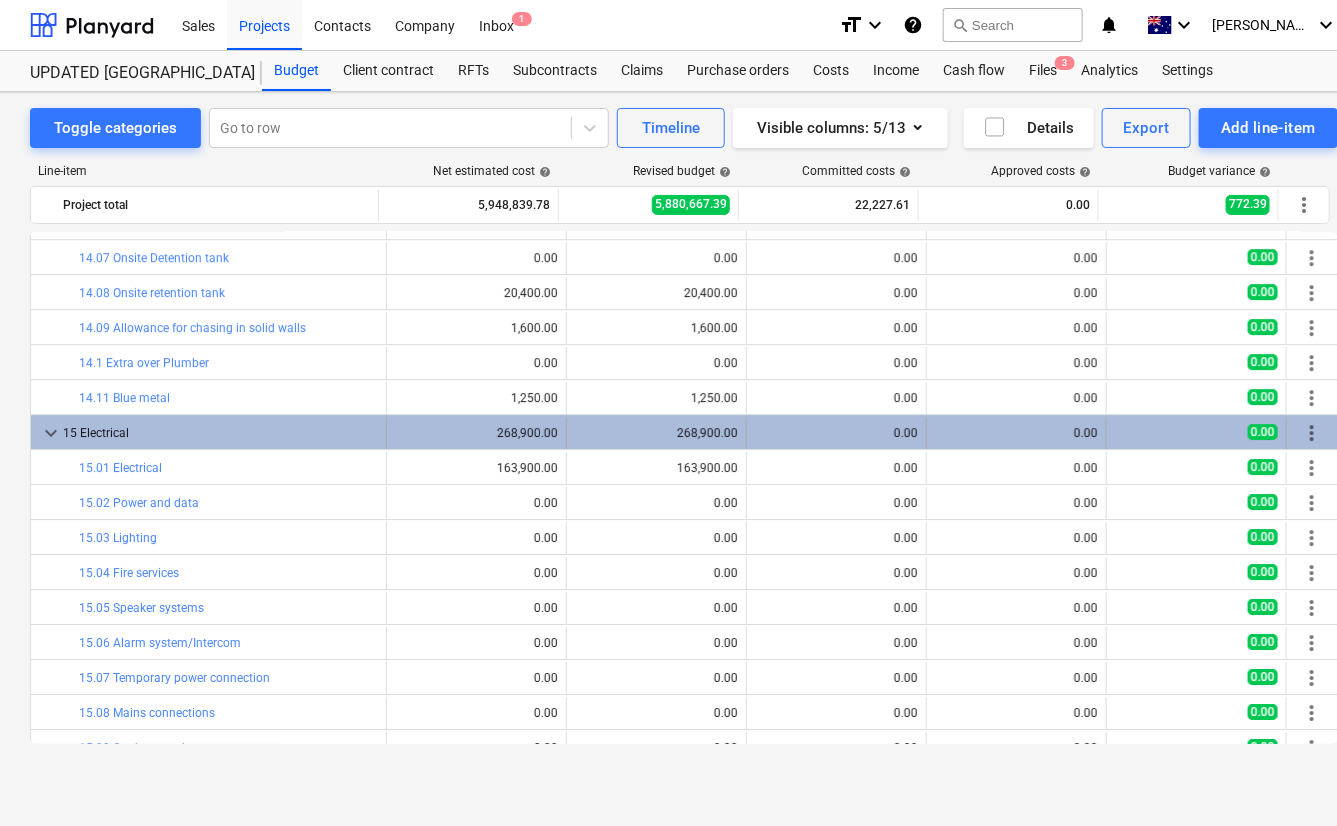 click on "15 Electrical" at bounding box center [220, 433] 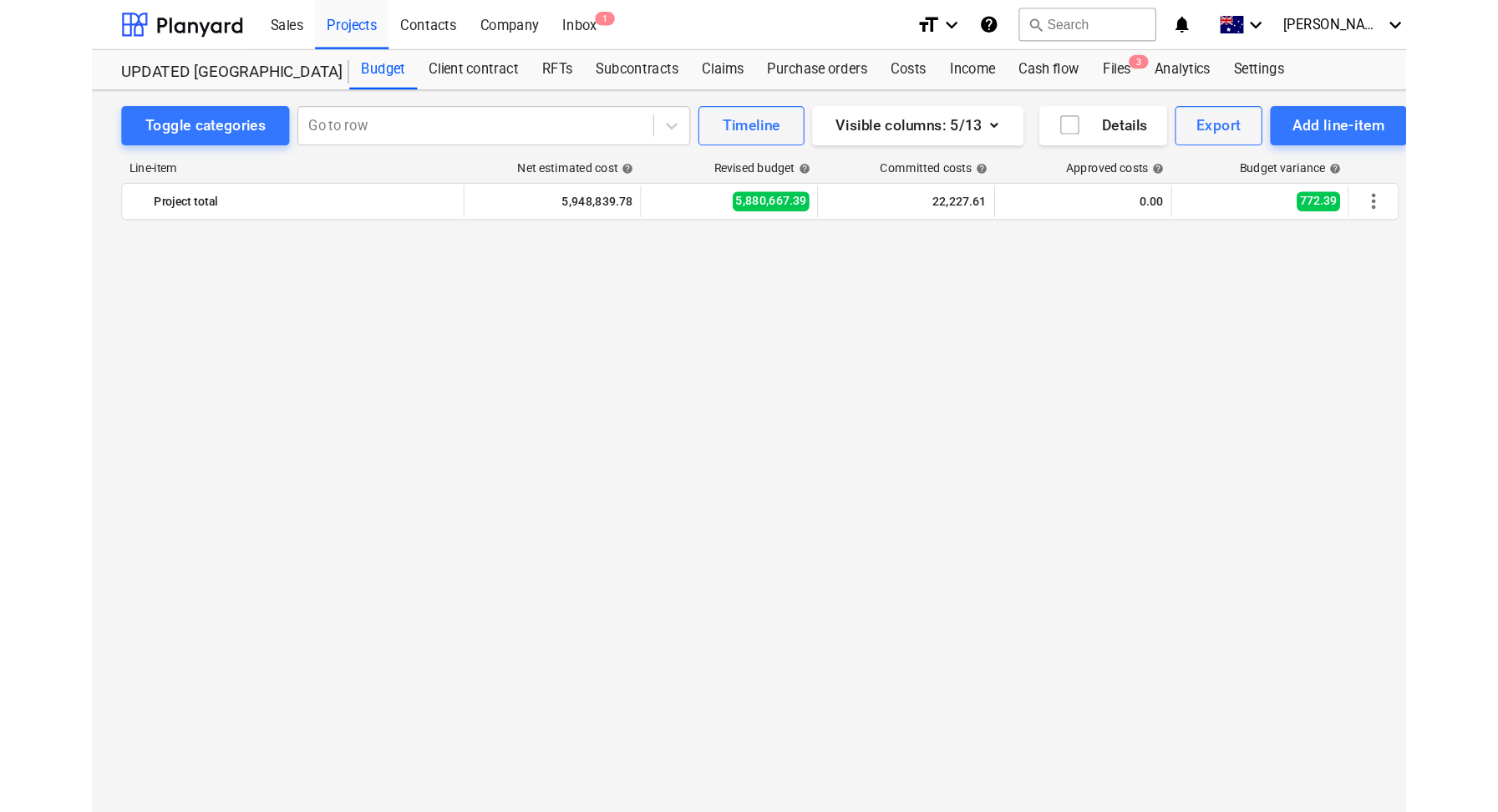 scroll, scrollTop: 0, scrollLeft: 0, axis: both 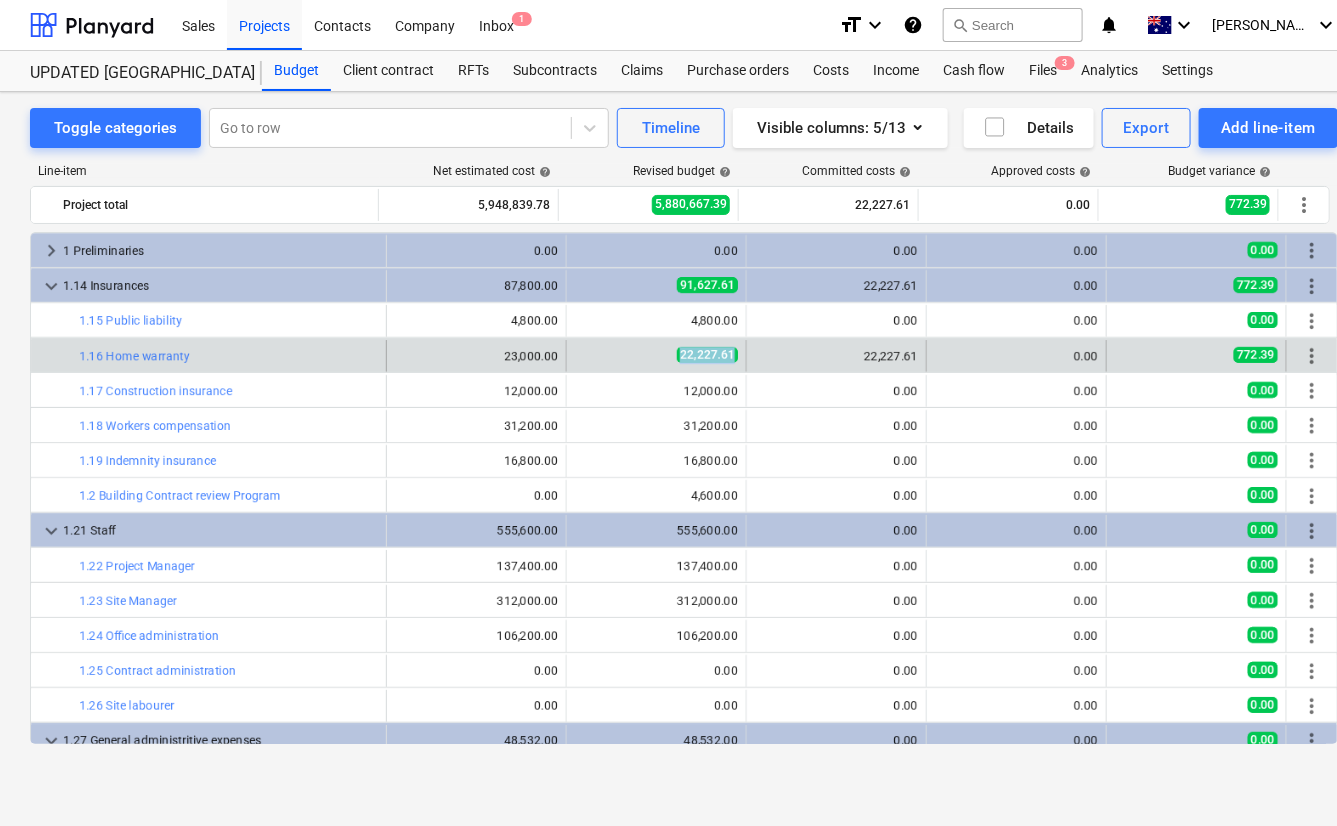 drag, startPoint x: 671, startPoint y: 357, endPoint x: 736, endPoint y: 358, distance: 65.00769 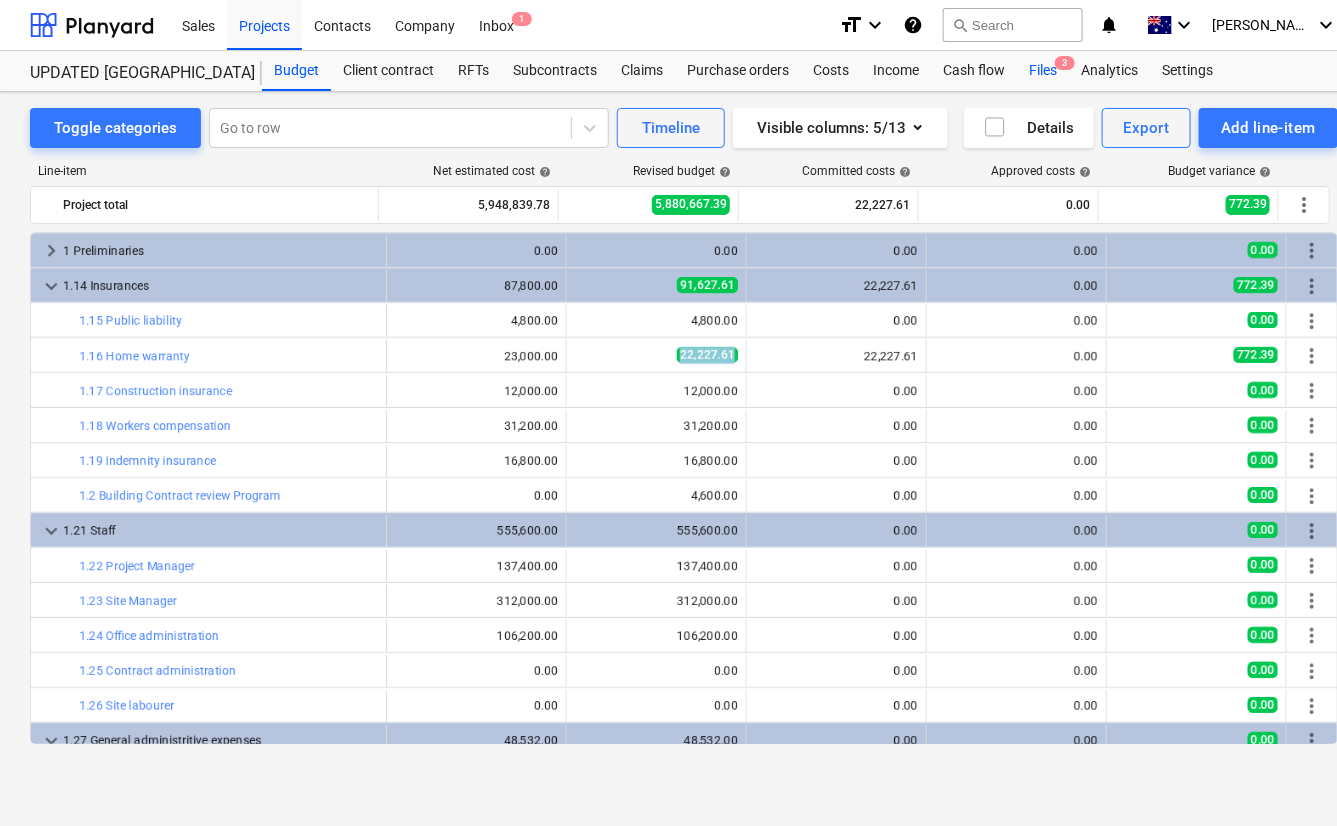 click on "Files 3" at bounding box center [1043, 71] 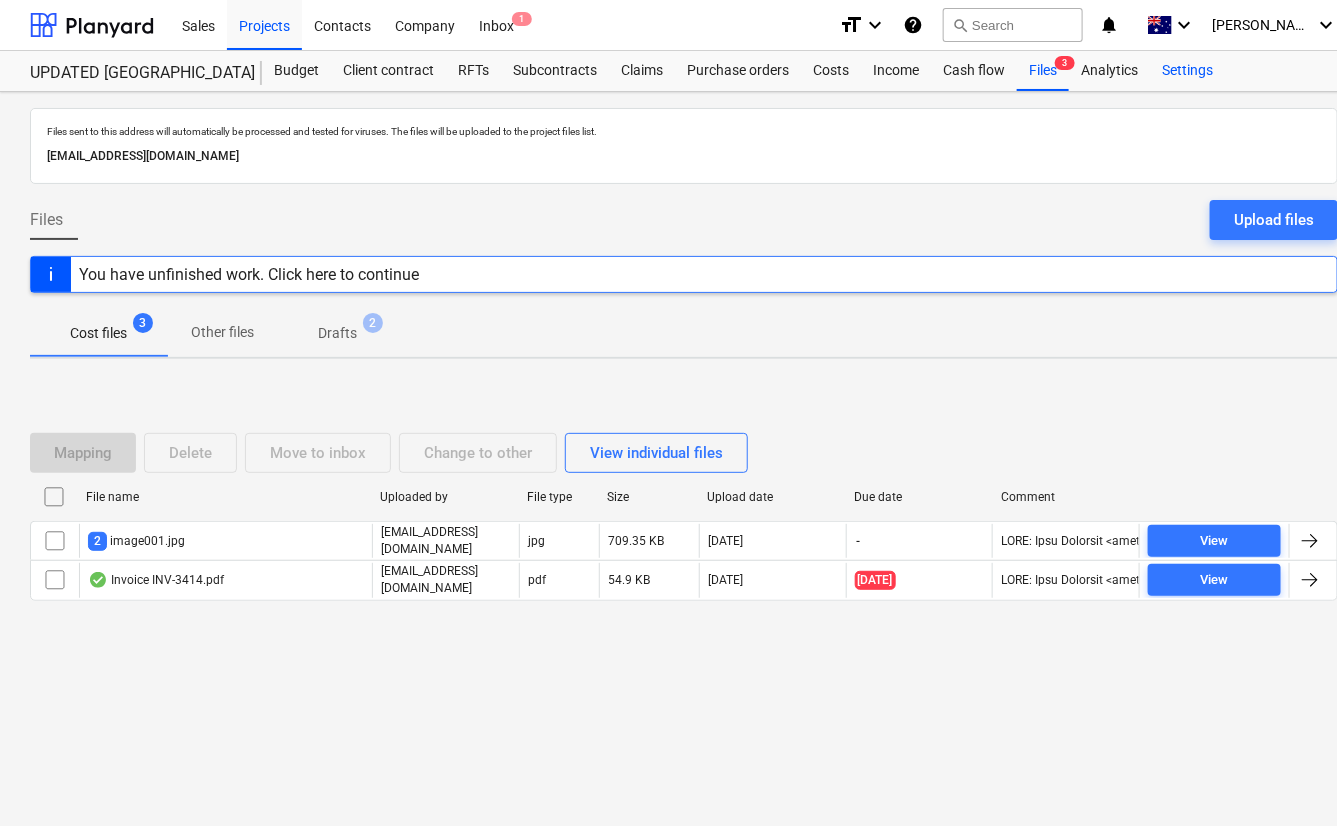 click on "Settings" at bounding box center (1187, 71) 